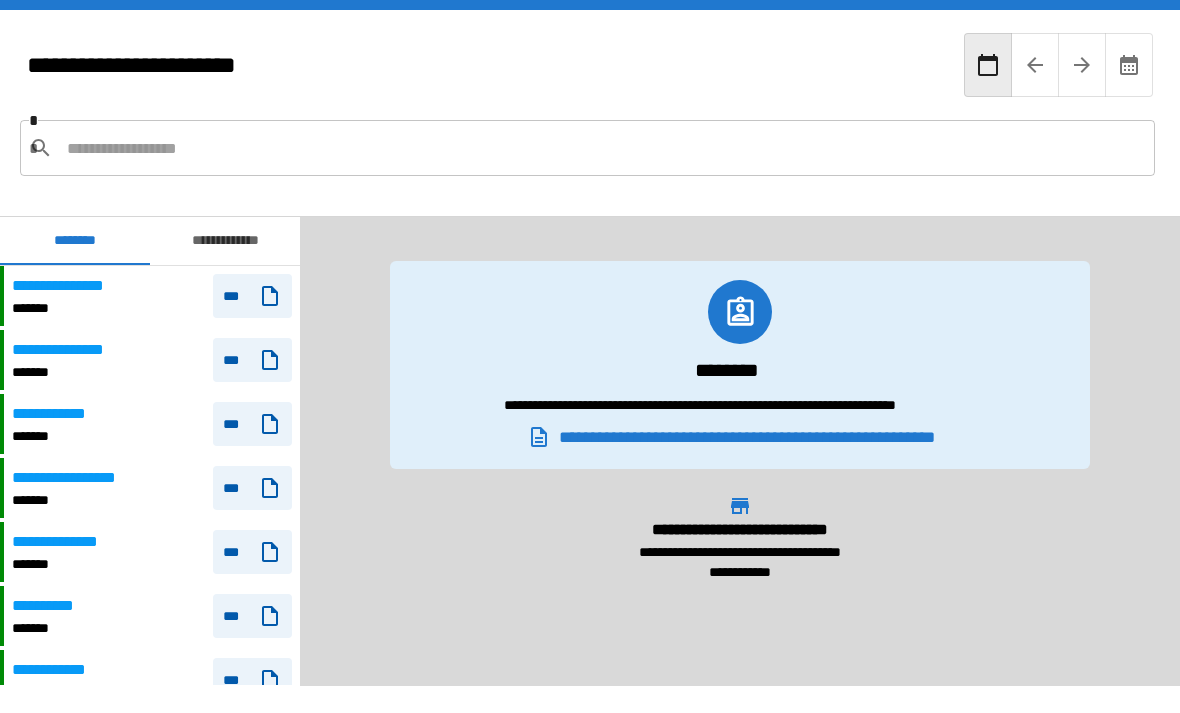 scroll, scrollTop: 0, scrollLeft: 0, axis: both 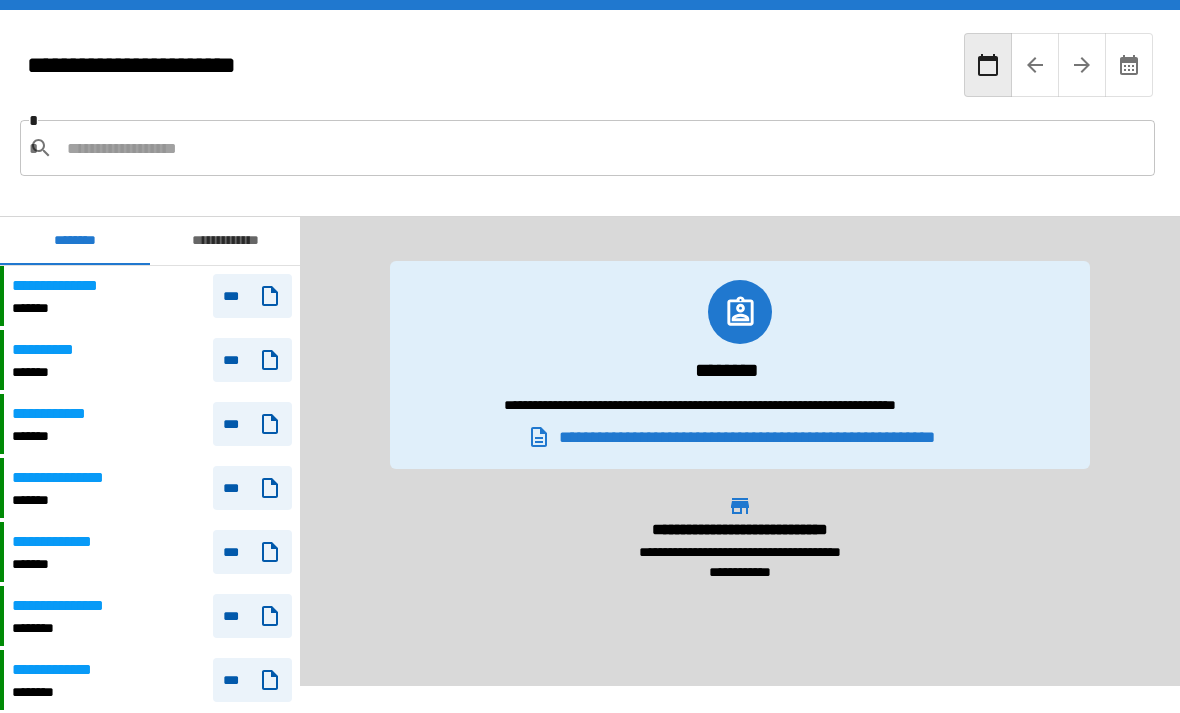 click on "**********" at bounding box center (152, 488) 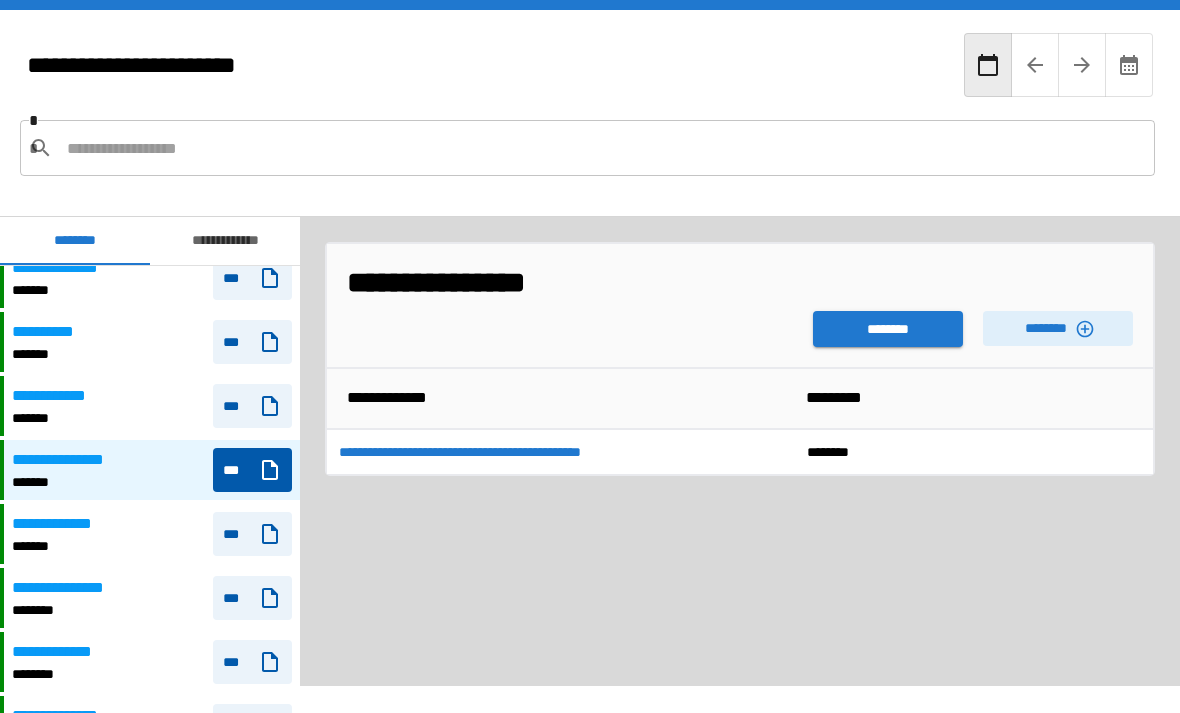 scroll, scrollTop: 250, scrollLeft: 0, axis: vertical 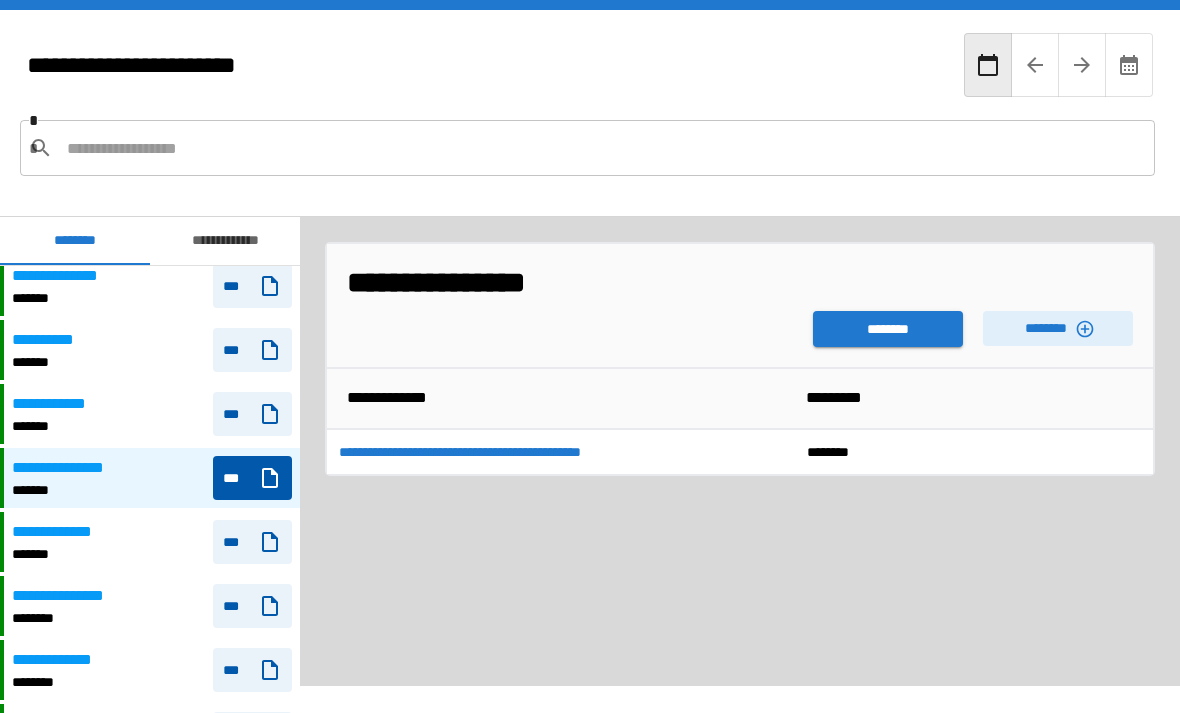 click on "**********" at bounding box center [152, 414] 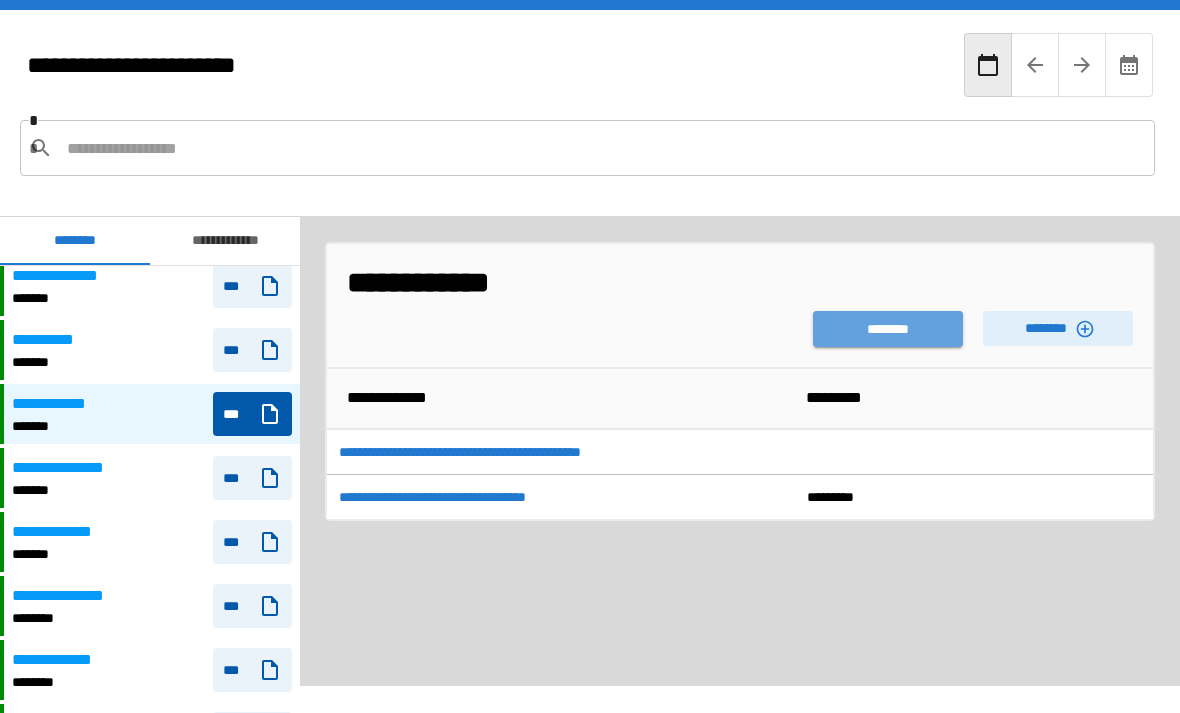 click on "********" at bounding box center (888, 329) 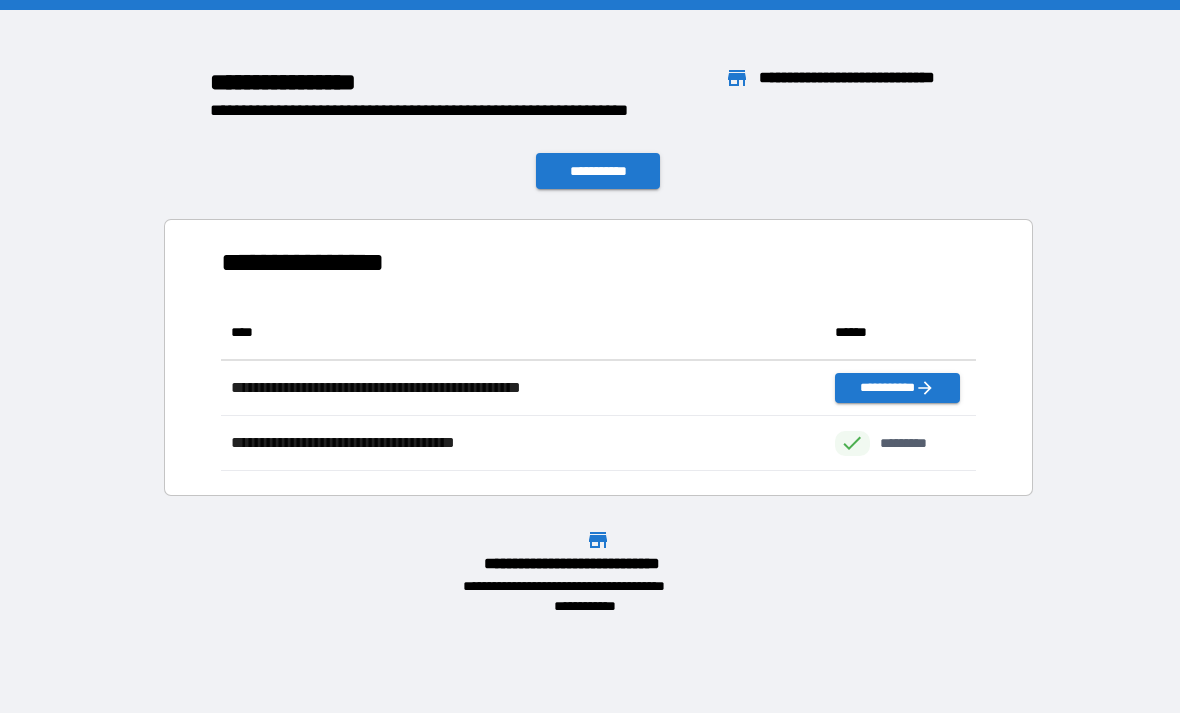 scroll, scrollTop: 1, scrollLeft: 1, axis: both 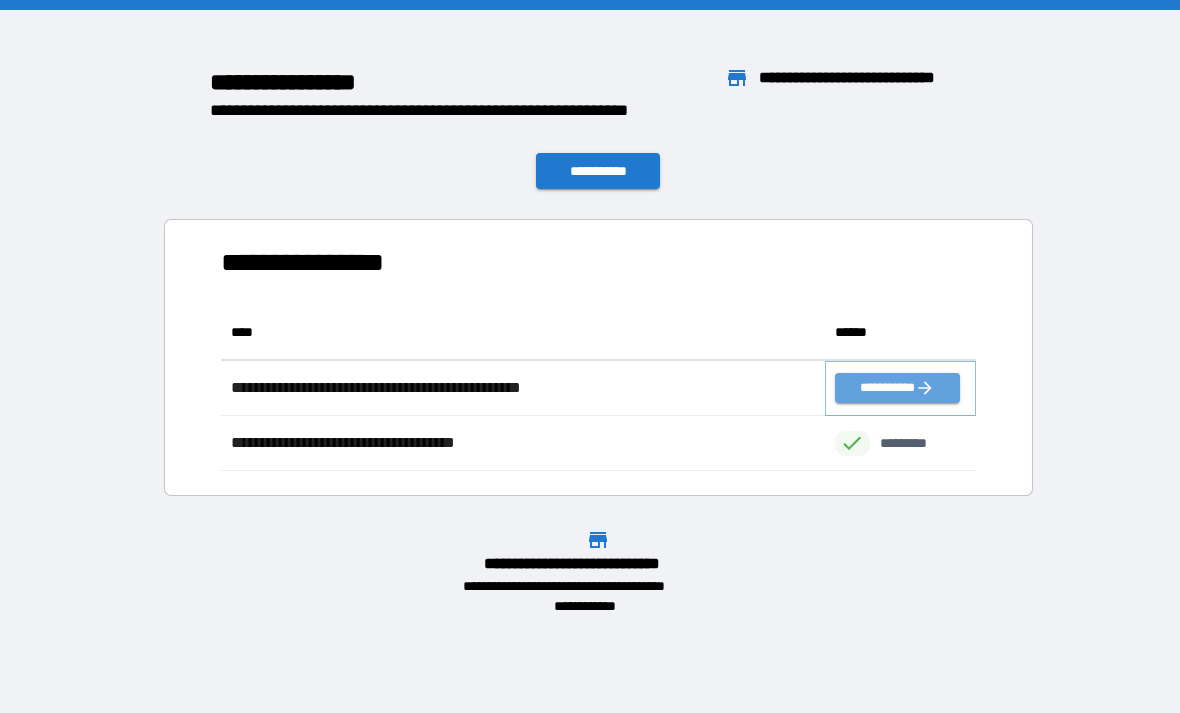 click on "**********" at bounding box center [897, 388] 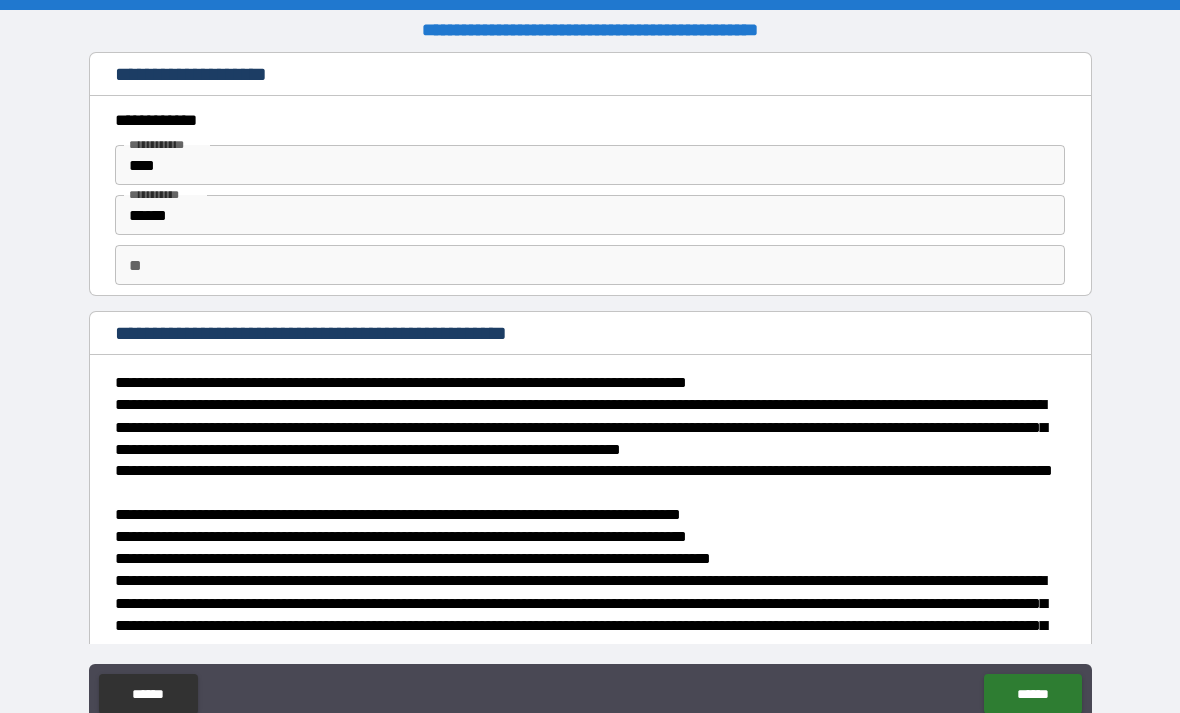 scroll, scrollTop: 0, scrollLeft: 0, axis: both 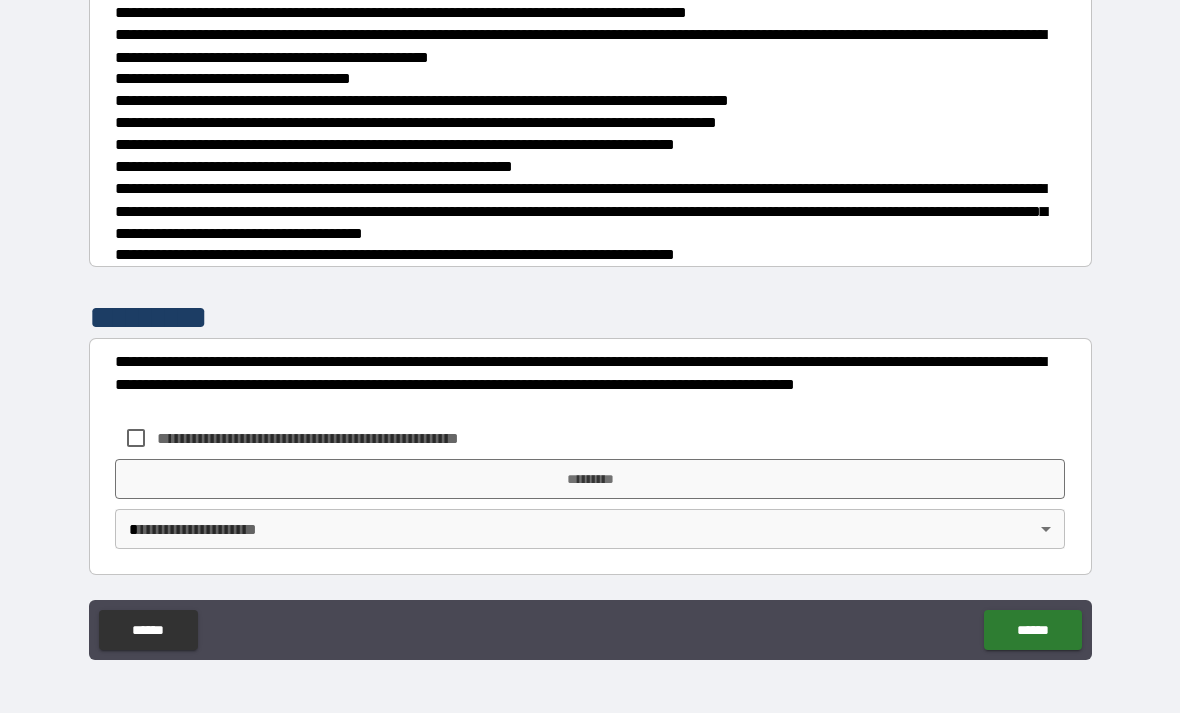 type on "*" 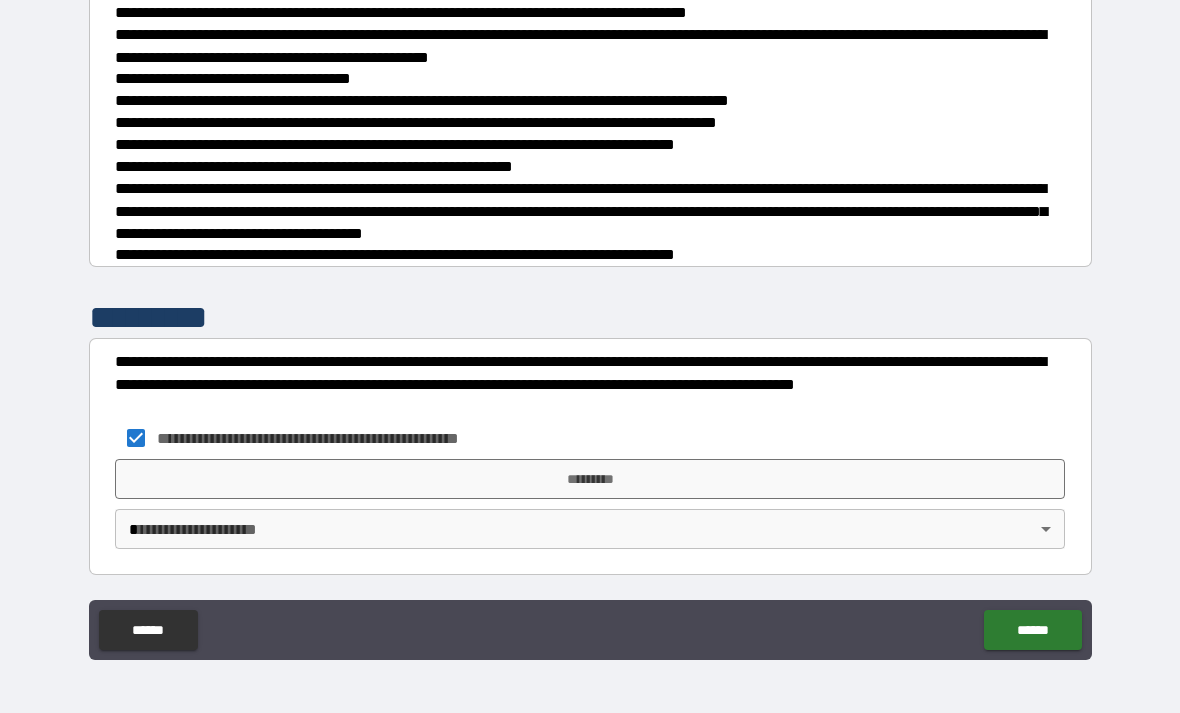 click on "*********" at bounding box center (590, 479) 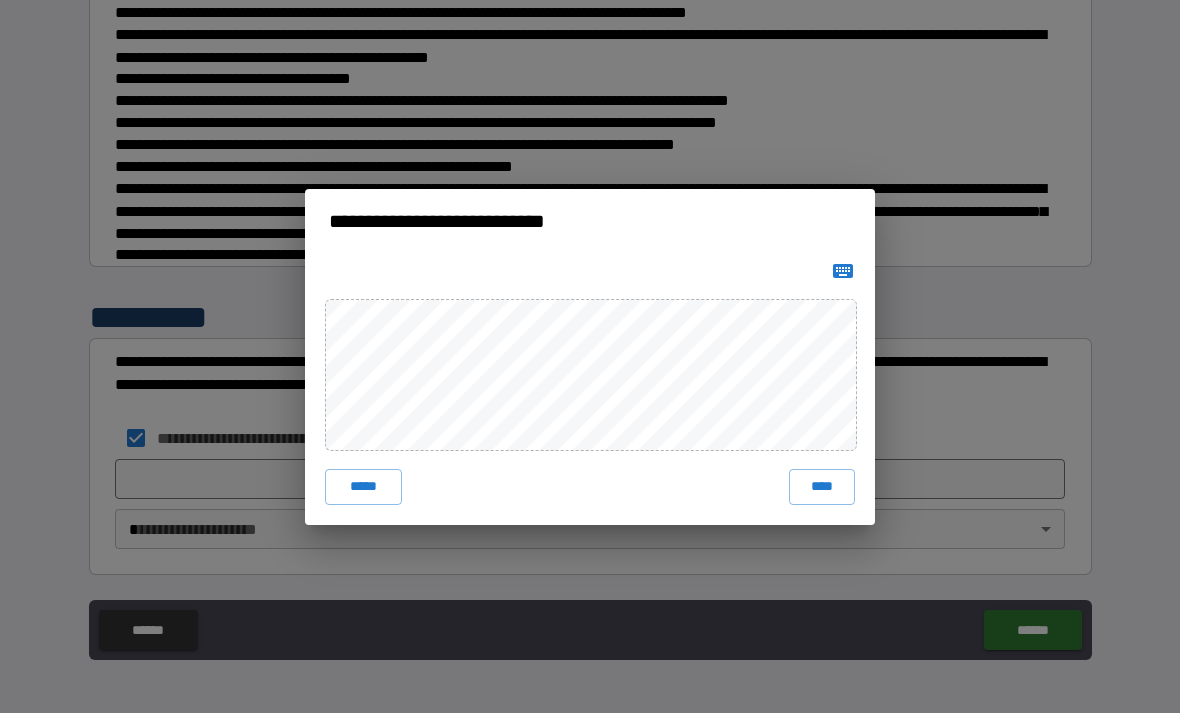 click on "****" at bounding box center [822, 487] 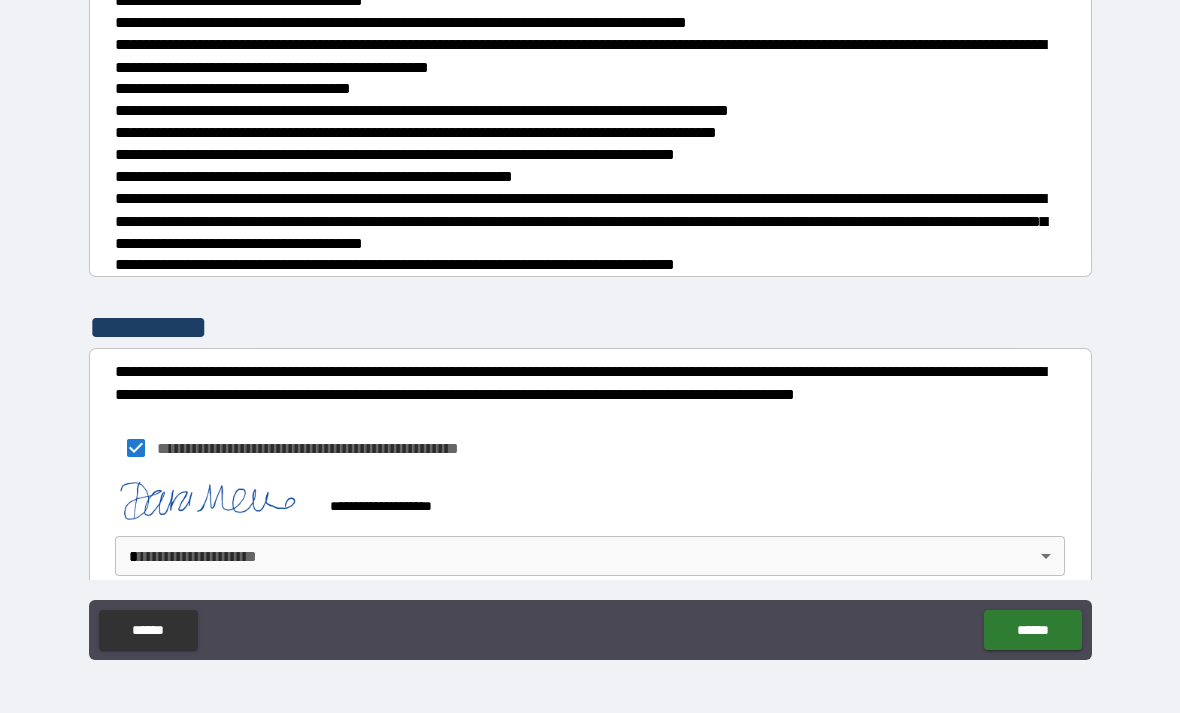 click on "**********" at bounding box center [590, 324] 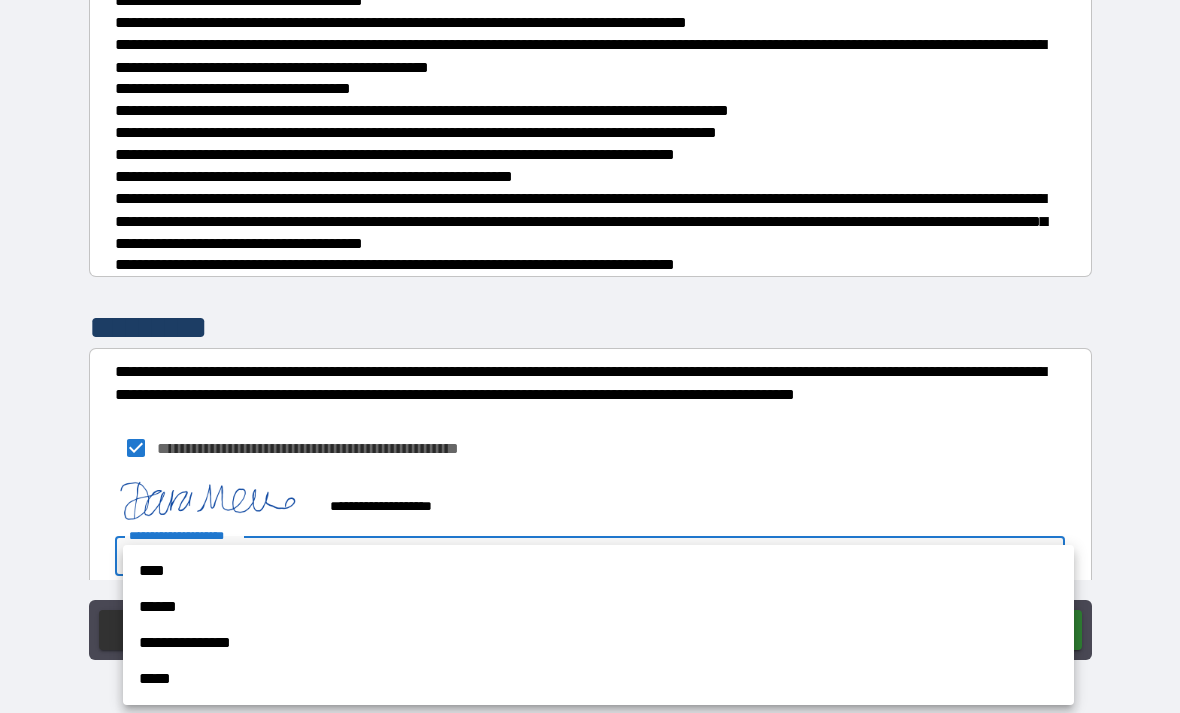 click on "****" at bounding box center [598, 571] 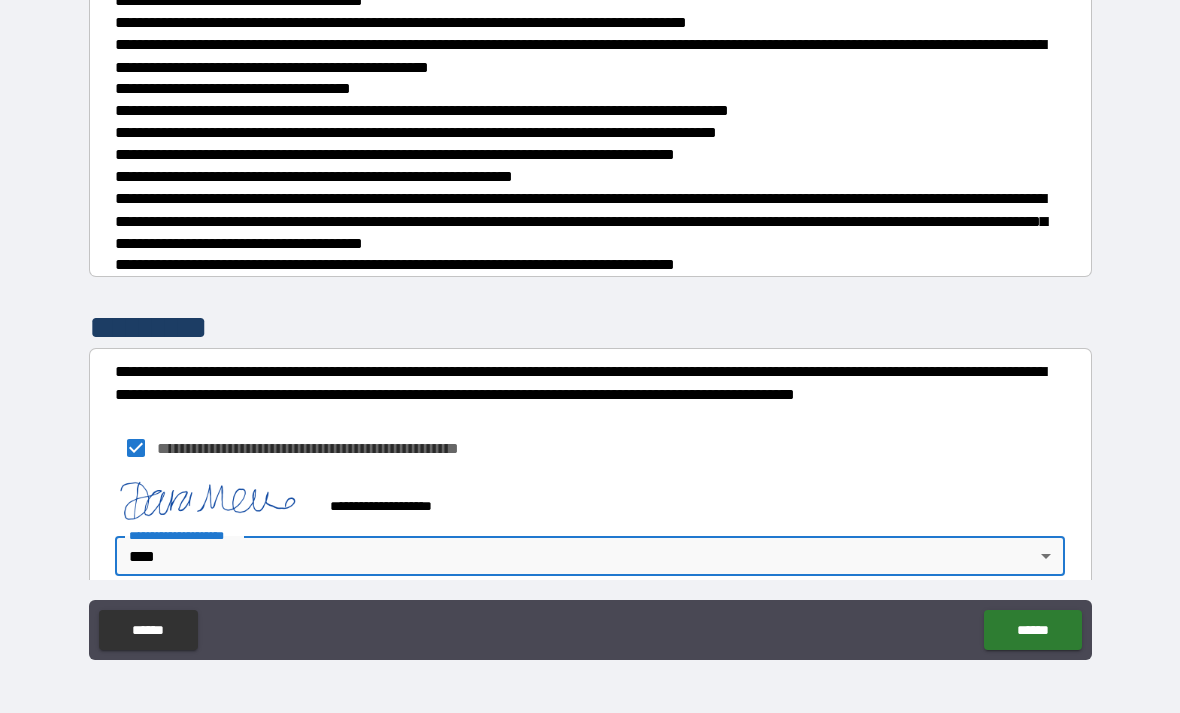 click on "******" at bounding box center (1032, 630) 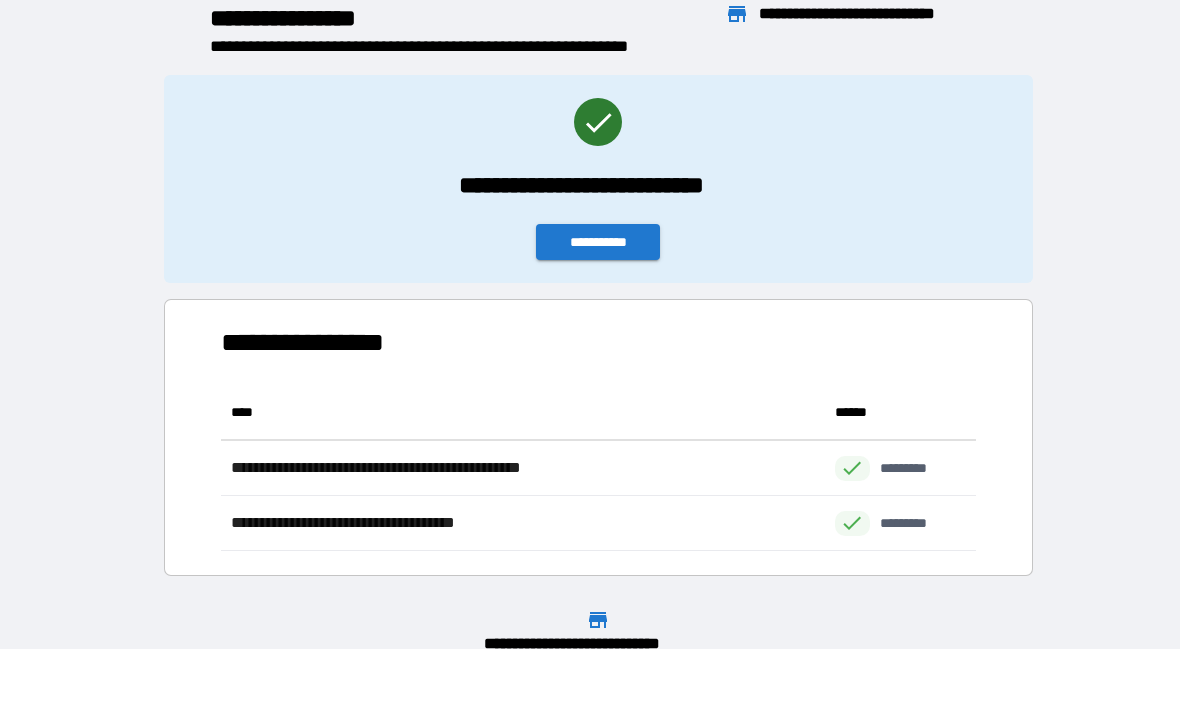 scroll, scrollTop: 166, scrollLeft: 755, axis: both 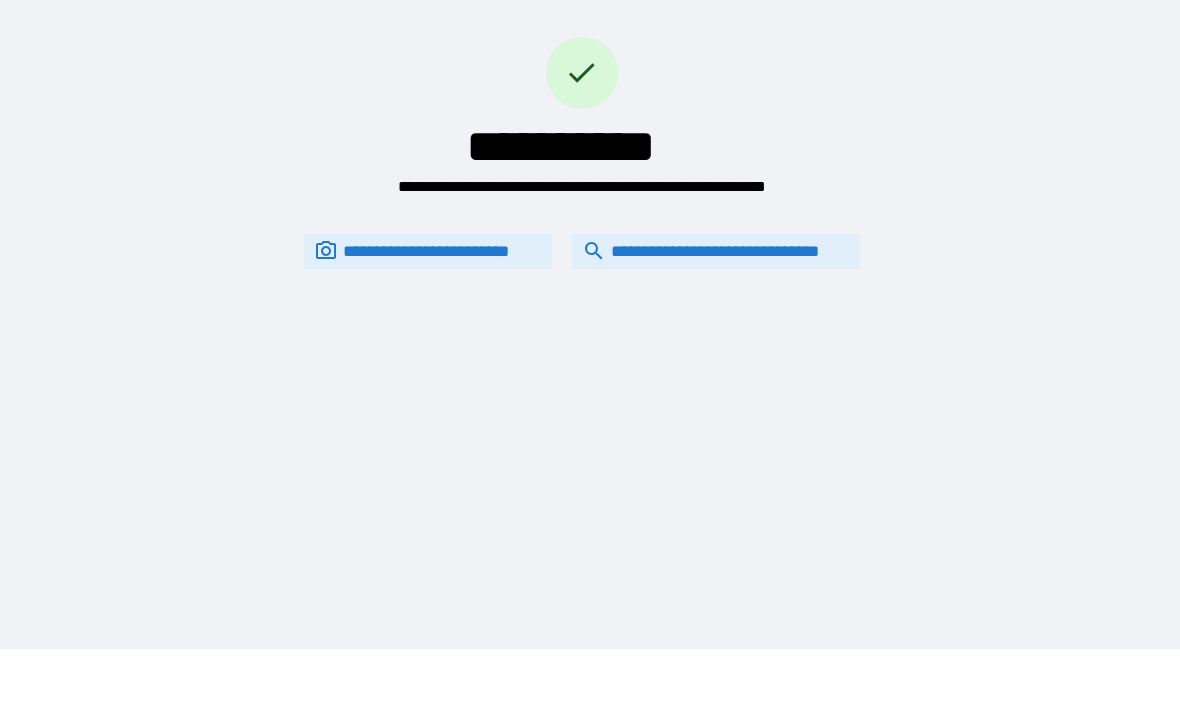 click on "**********" at bounding box center [590, 292] 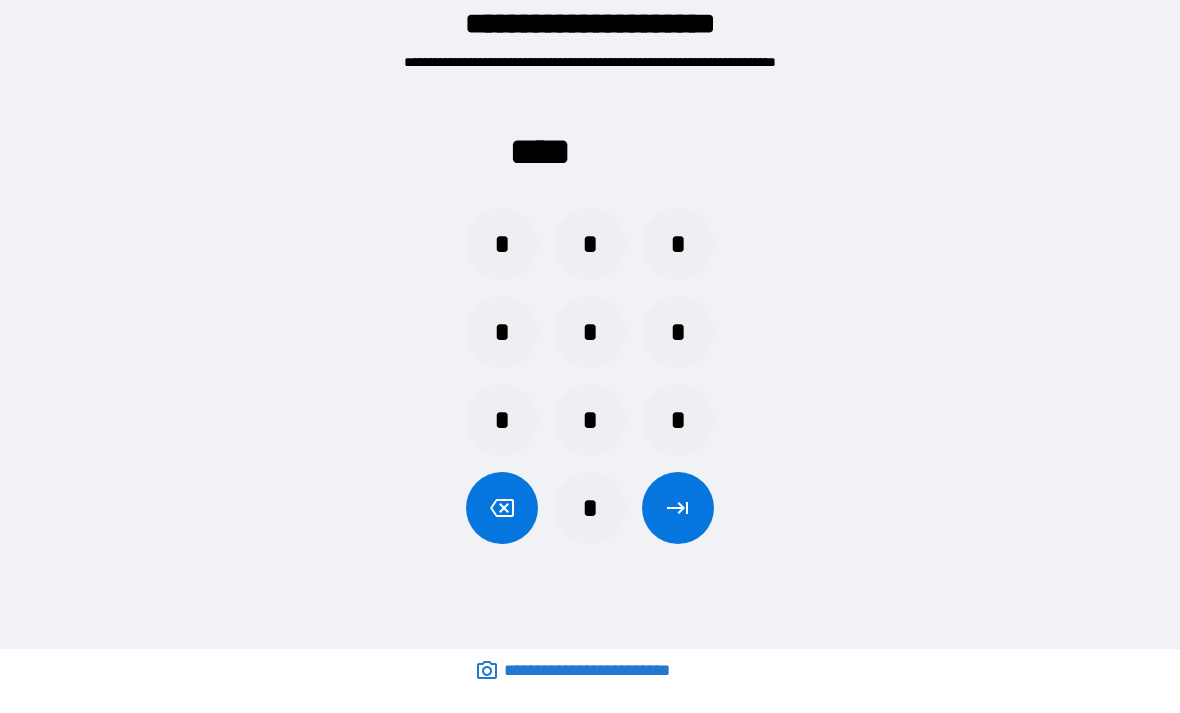 click on "*" at bounding box center [502, 244] 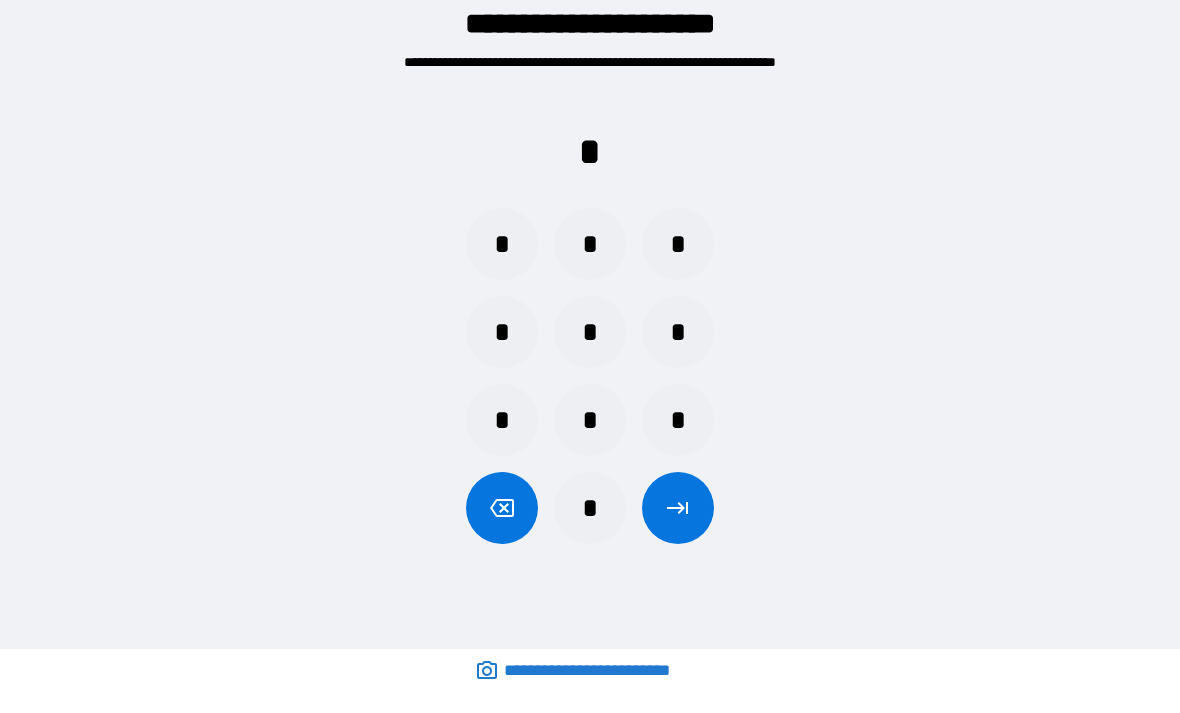 click on "*" at bounding box center [678, 420] 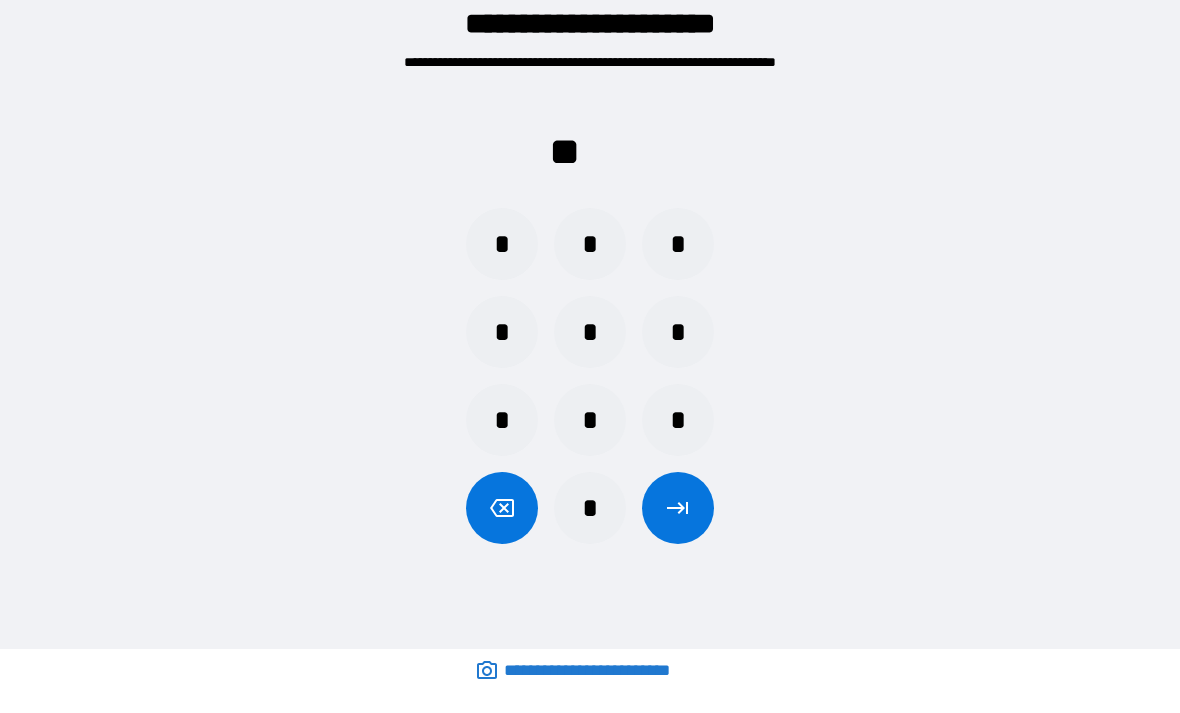 click on "*" at bounding box center (502, 420) 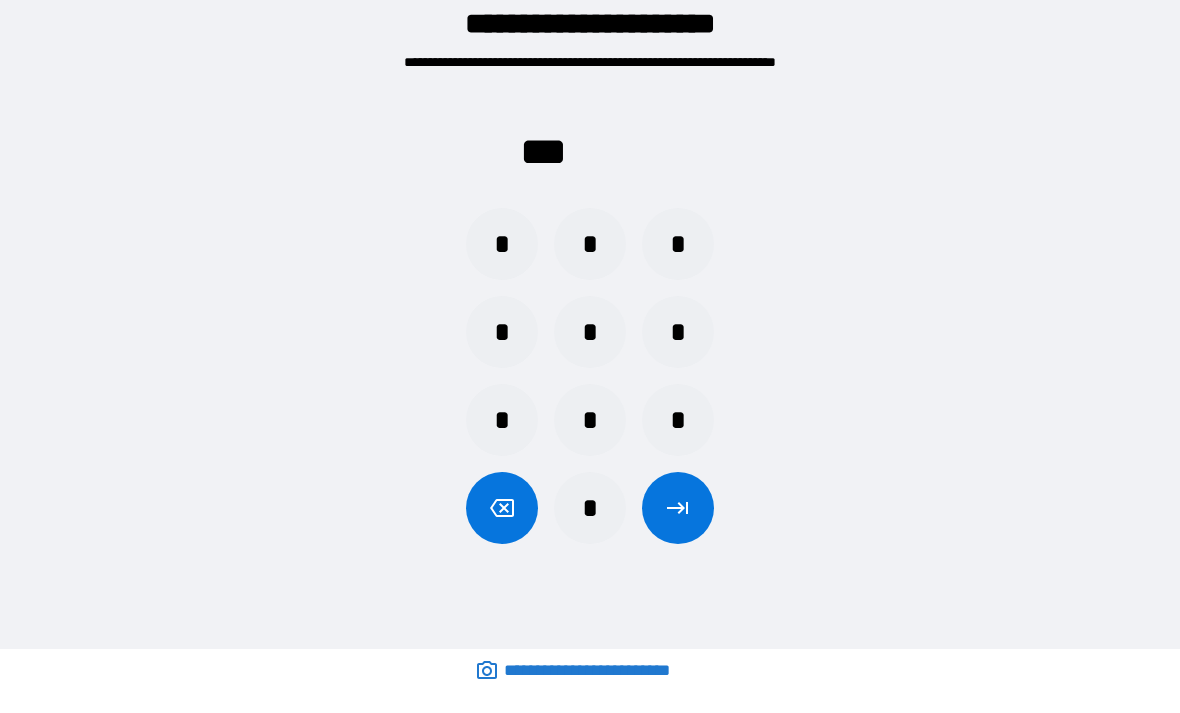 click on "*" at bounding box center [678, 244] 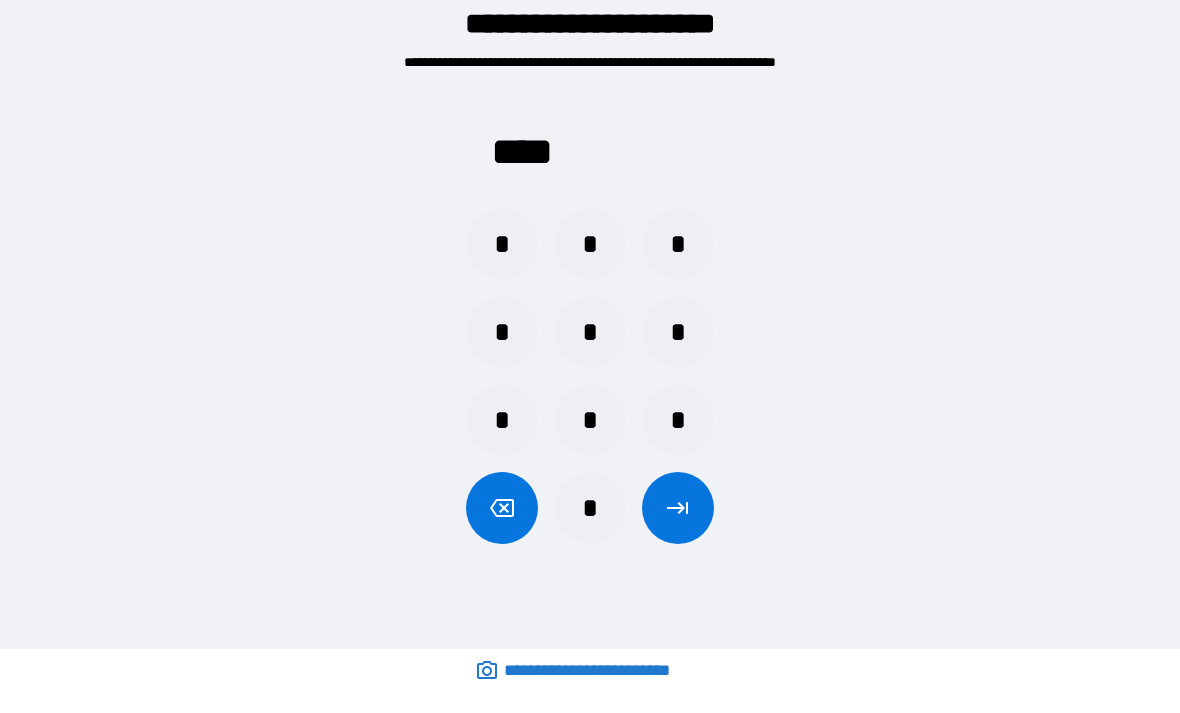 click 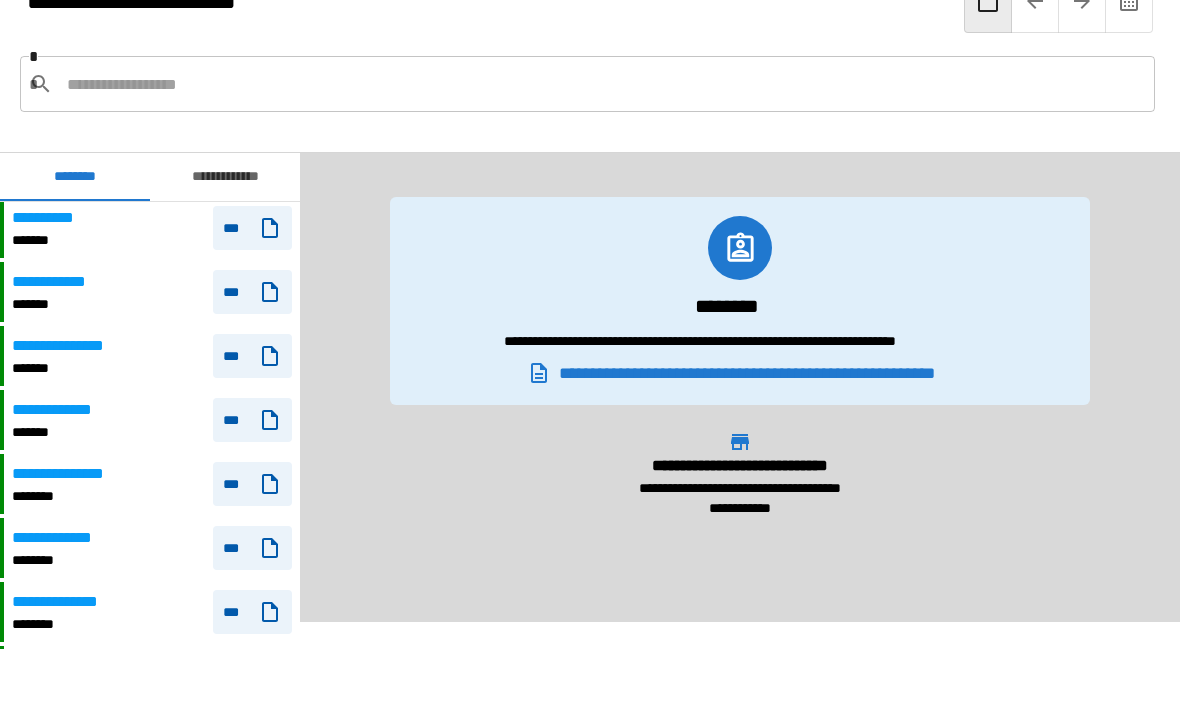 scroll, scrollTop: 302, scrollLeft: 0, axis: vertical 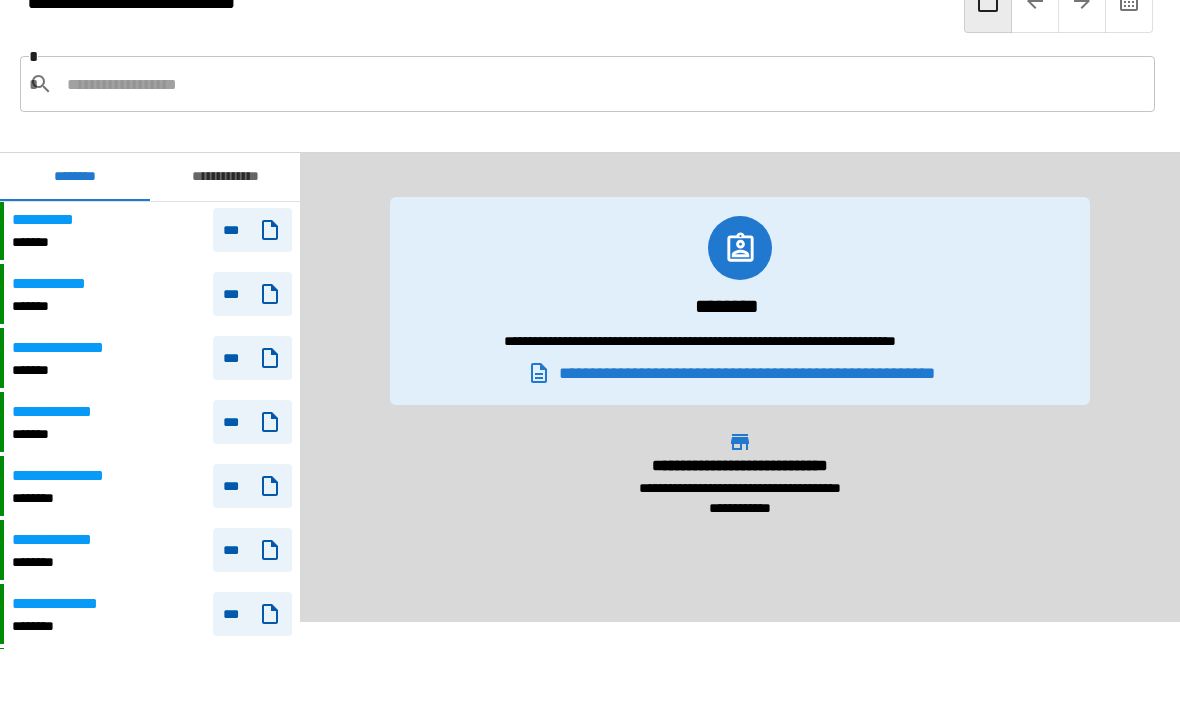 click on "**********" at bounding box center [152, 230] 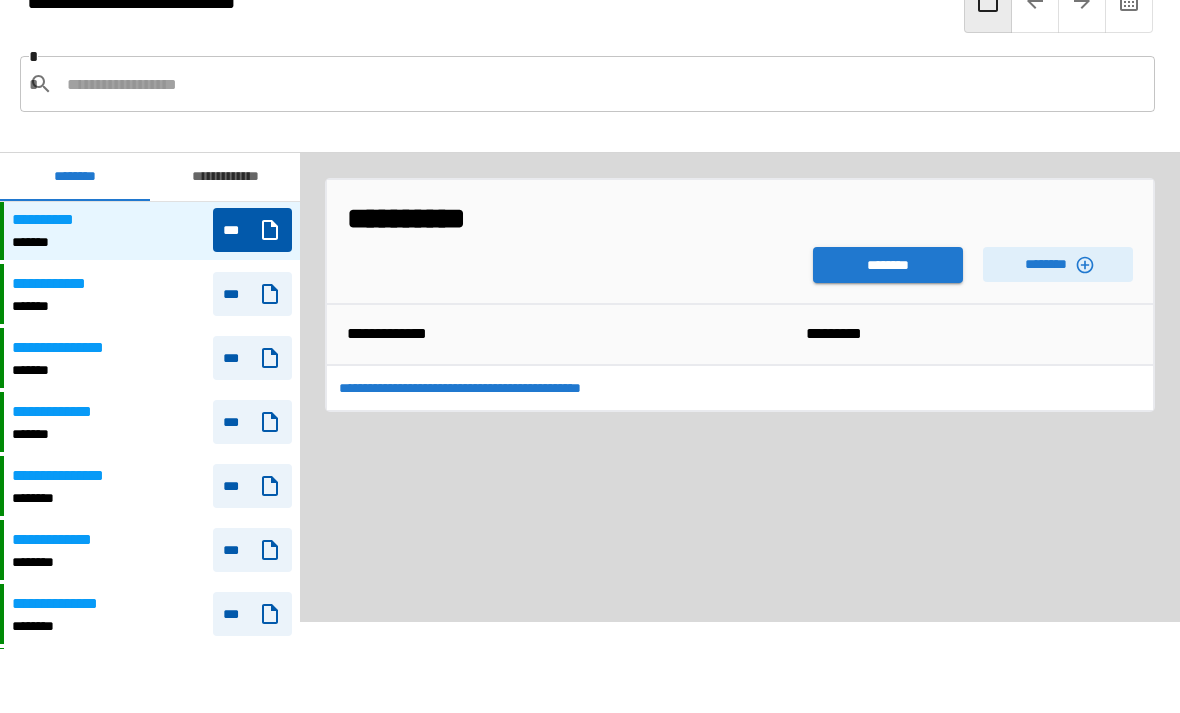 click on "********" at bounding box center [888, 265] 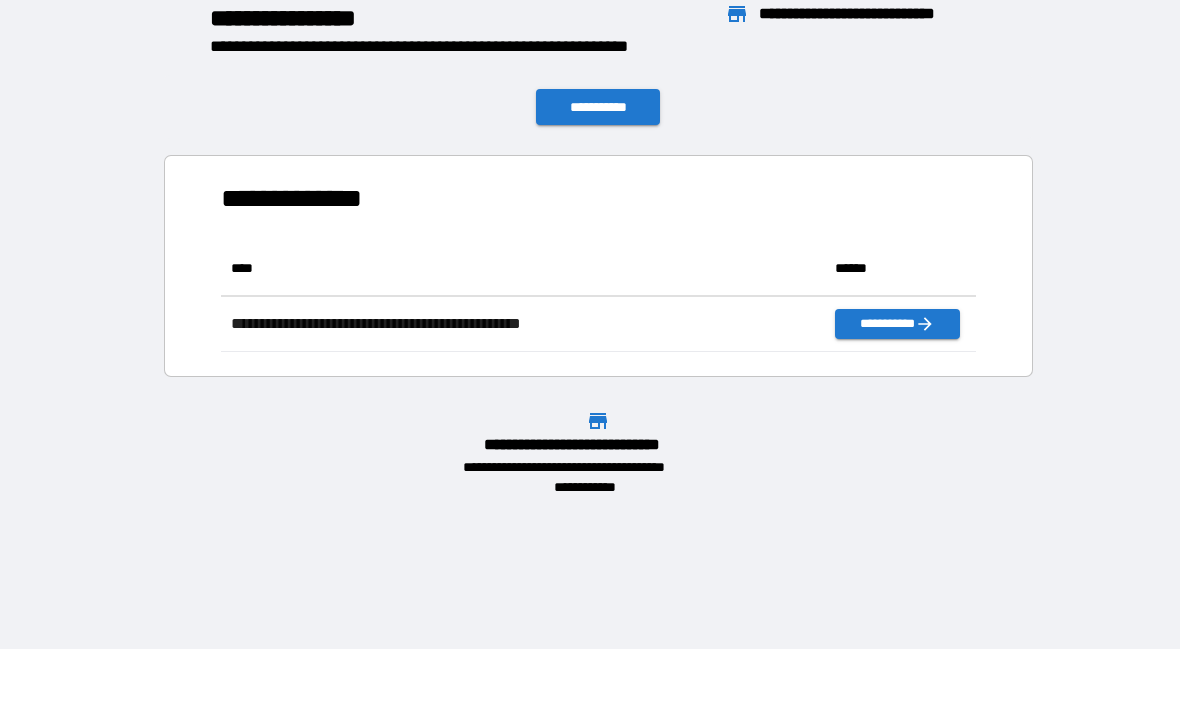 scroll, scrollTop: 111, scrollLeft: 755, axis: both 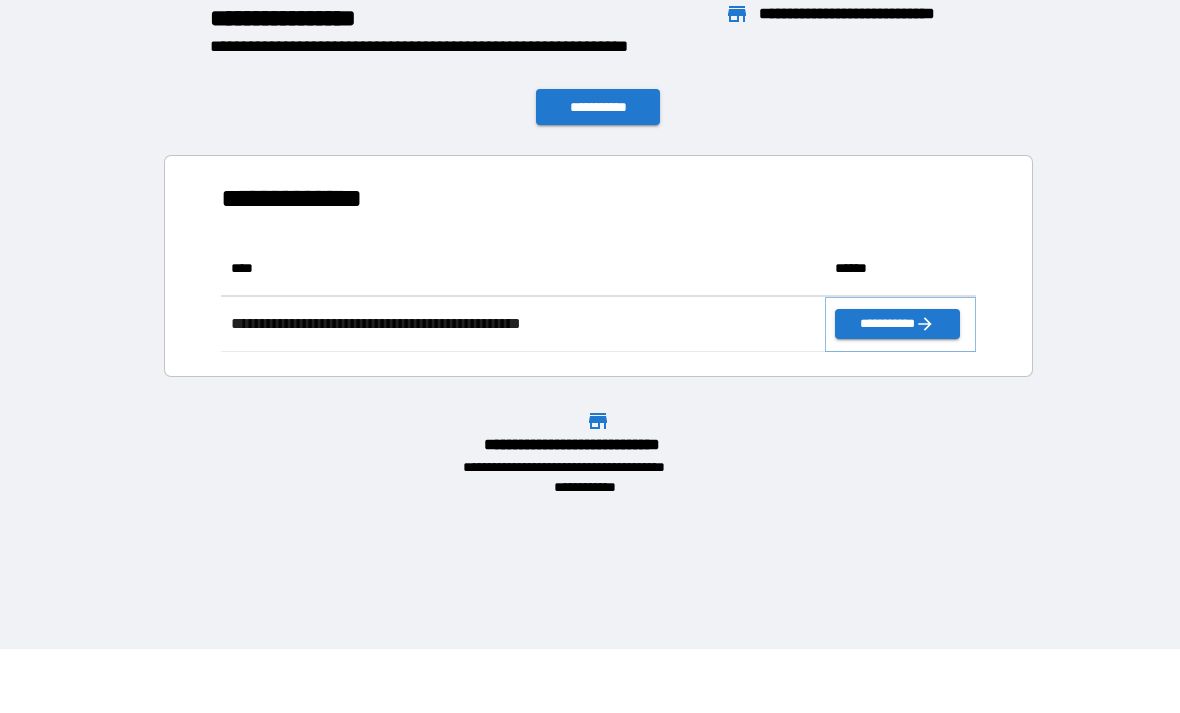 click on "**********" at bounding box center (897, 324) 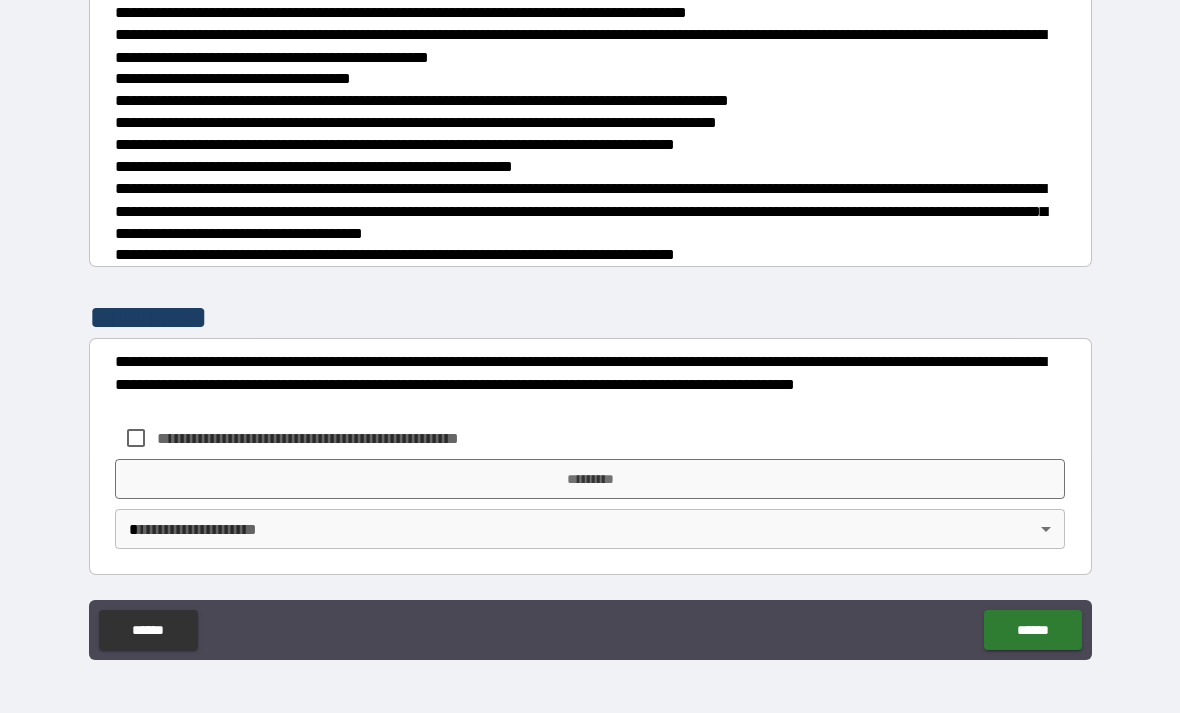 scroll, scrollTop: 702, scrollLeft: 0, axis: vertical 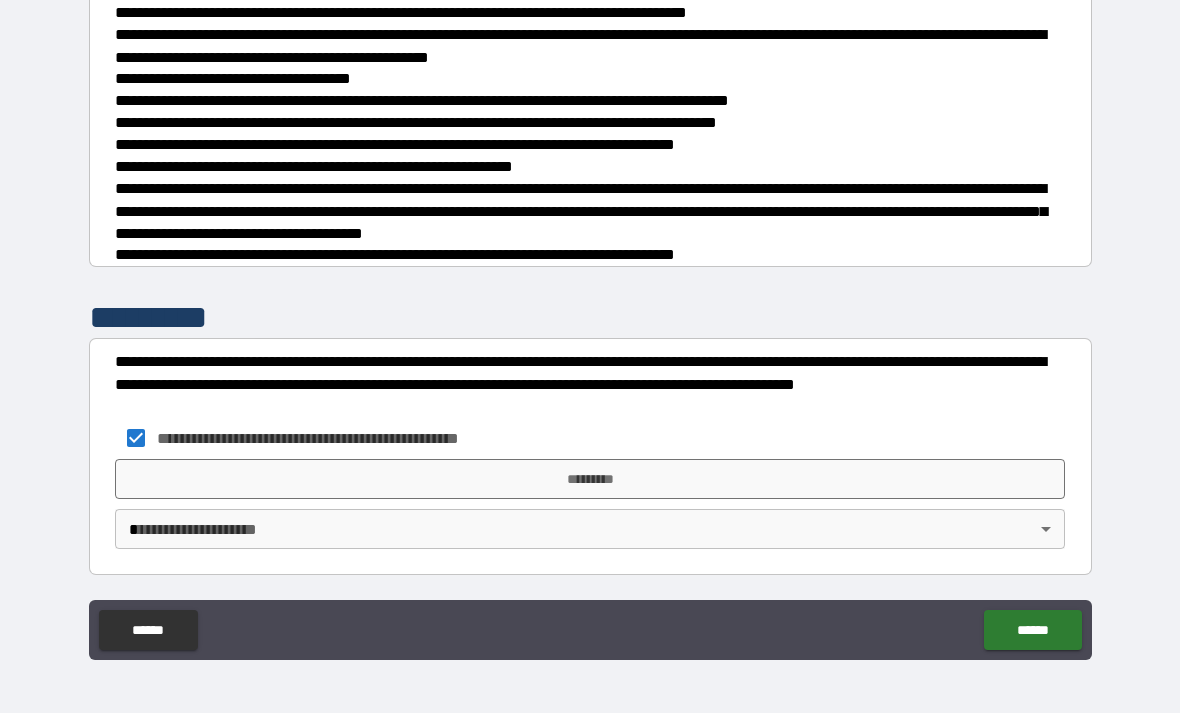 click on "**********" at bounding box center (320, 438) 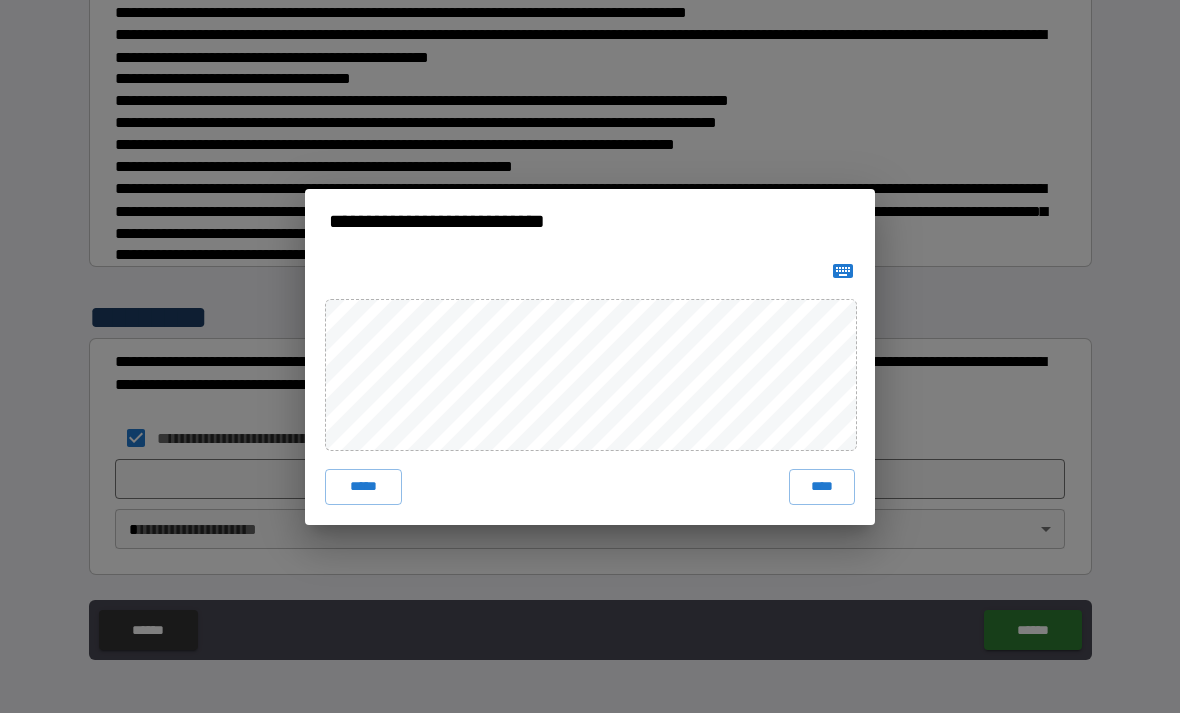 click on "****" at bounding box center [822, 487] 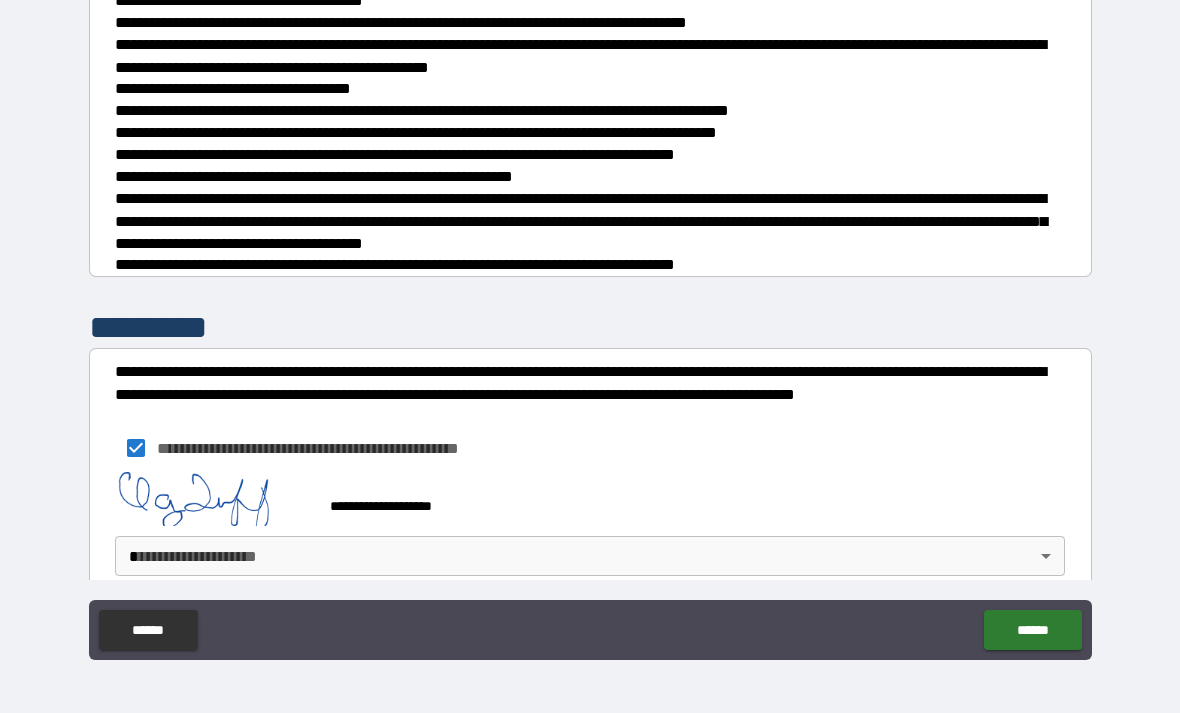 click on "**********" at bounding box center [590, 324] 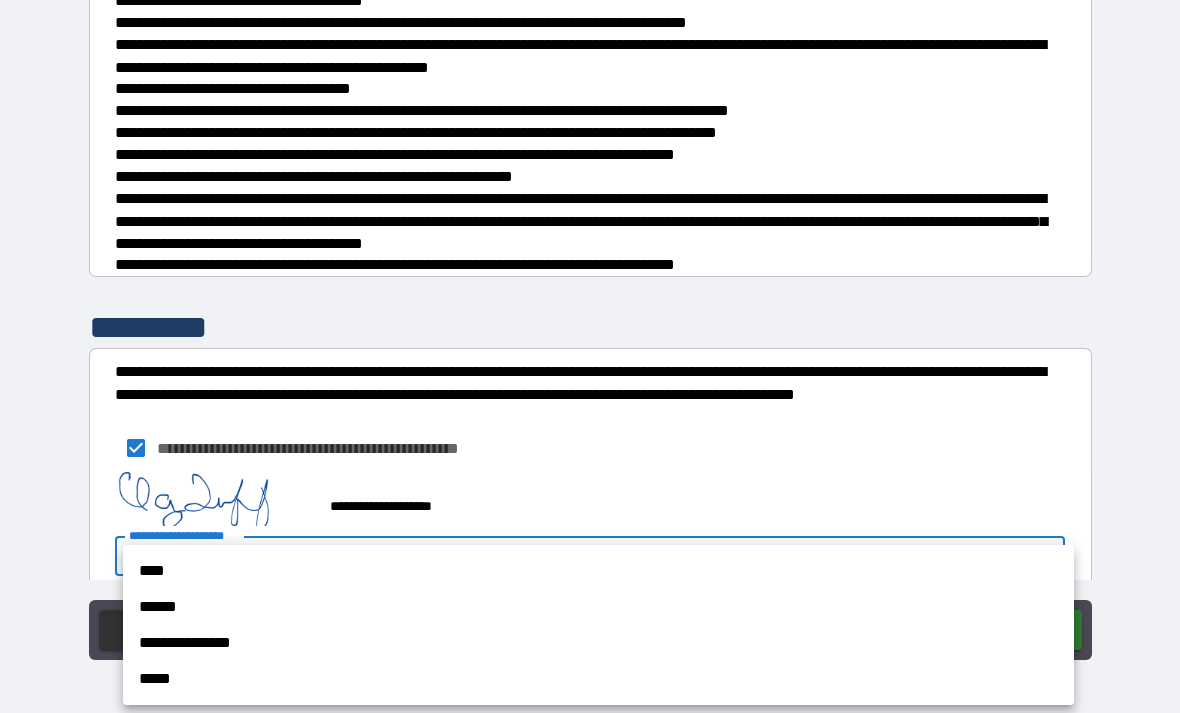 click on "****" at bounding box center [598, 571] 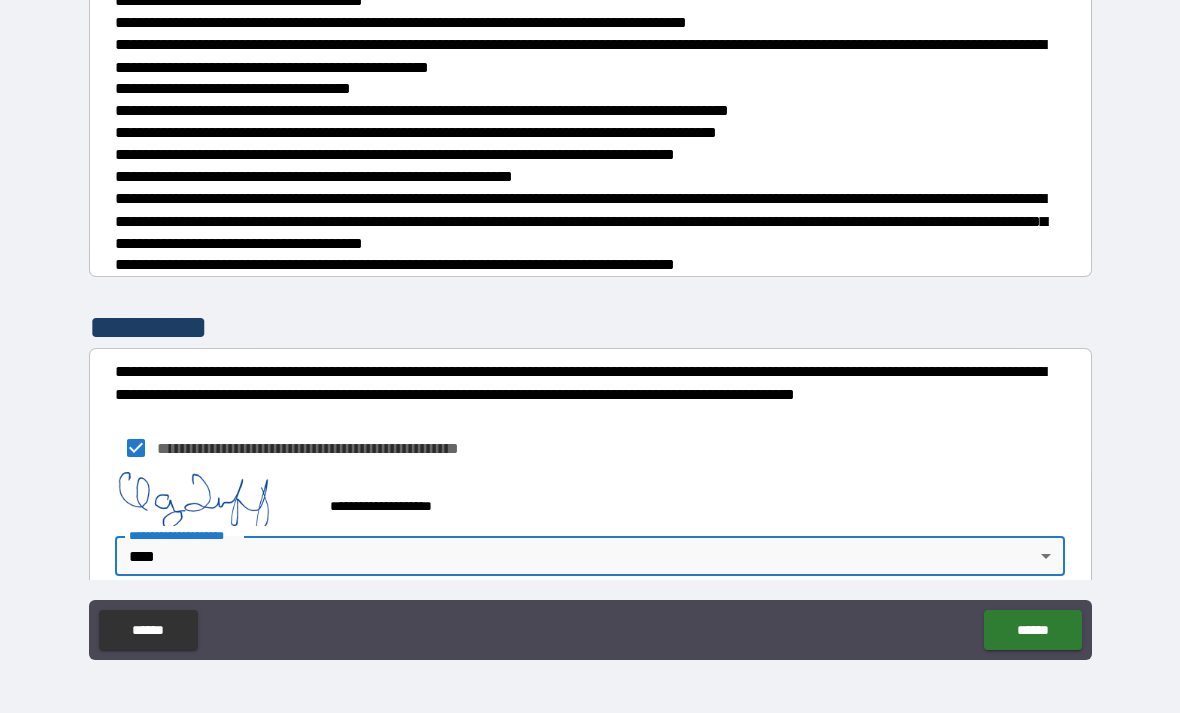 click on "******" at bounding box center (1032, 630) 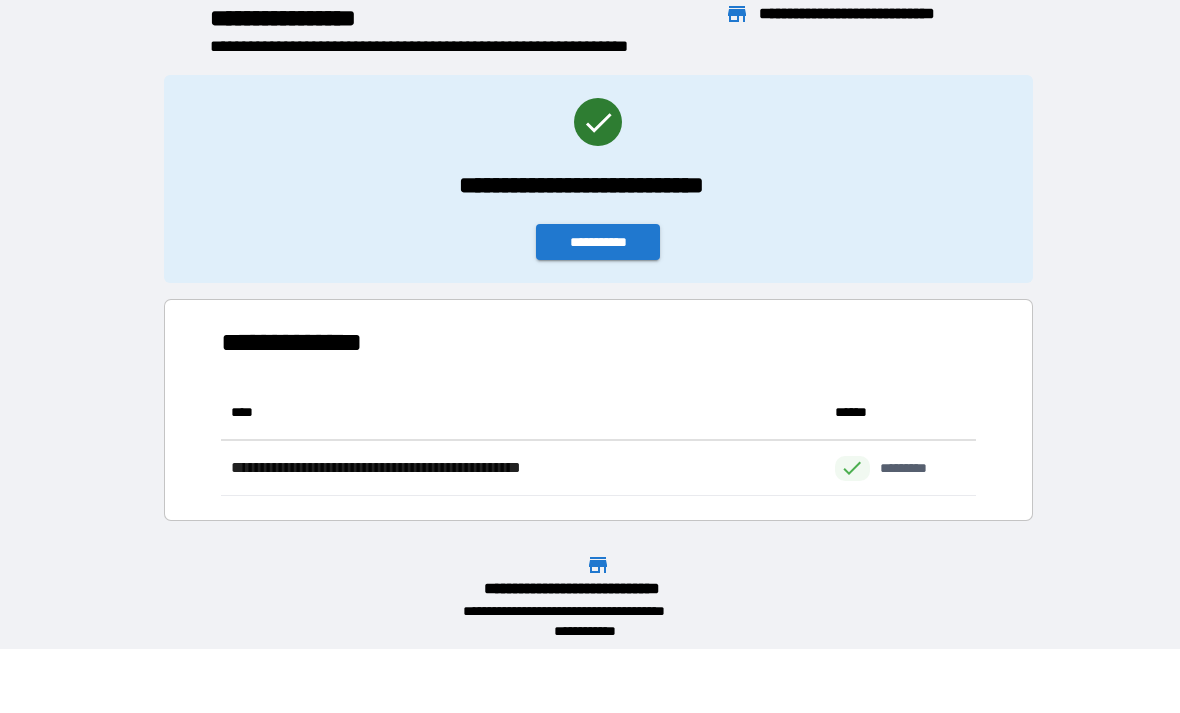 scroll, scrollTop: 1, scrollLeft: 1, axis: both 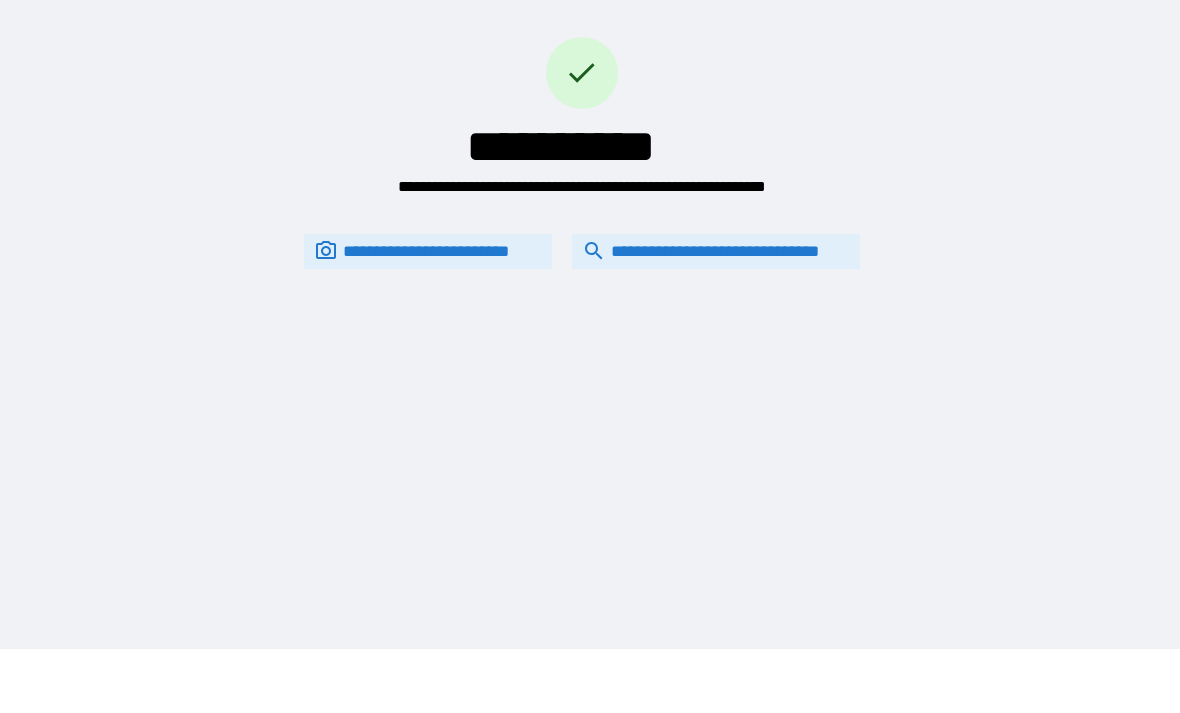 click on "**********" at bounding box center [716, 251] 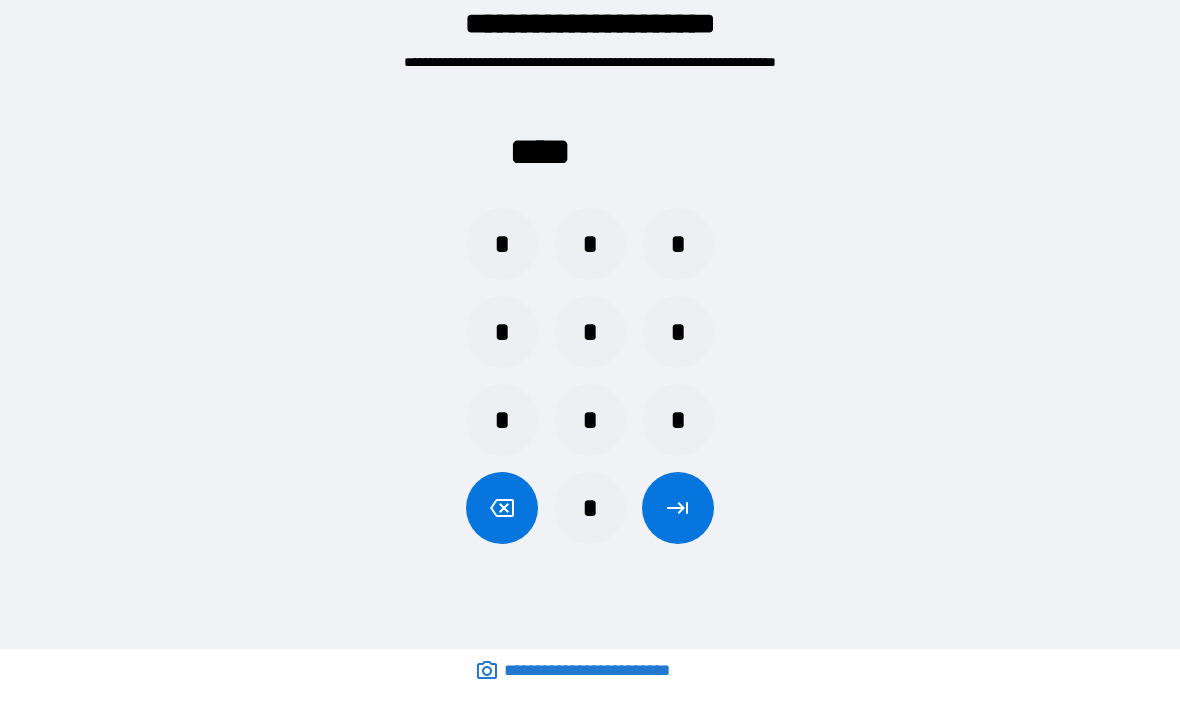 click on "*" at bounding box center (502, 244) 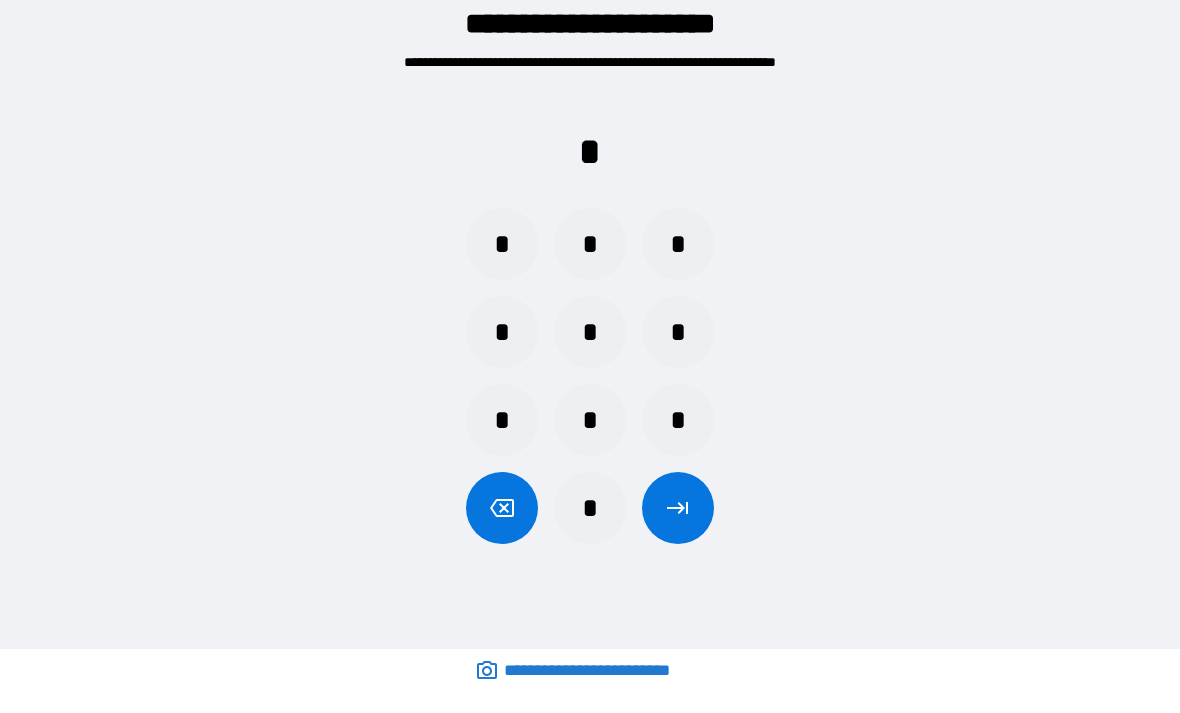 click on "*" at bounding box center [678, 420] 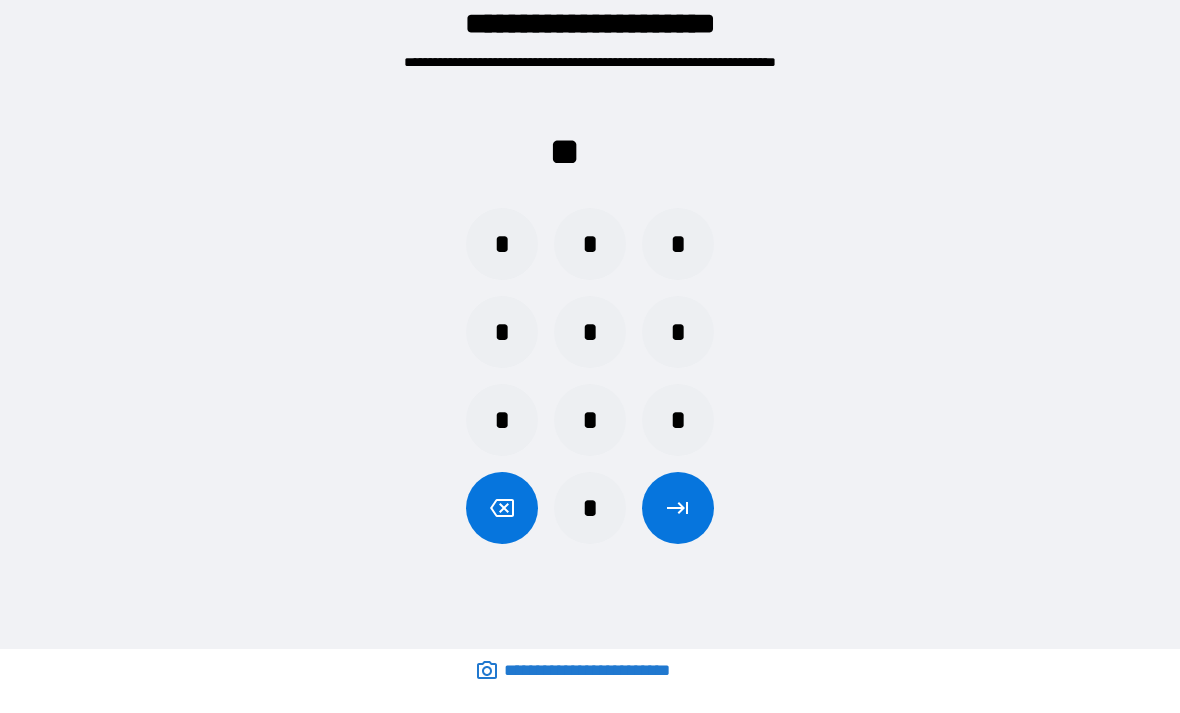 click on "*" at bounding box center [502, 420] 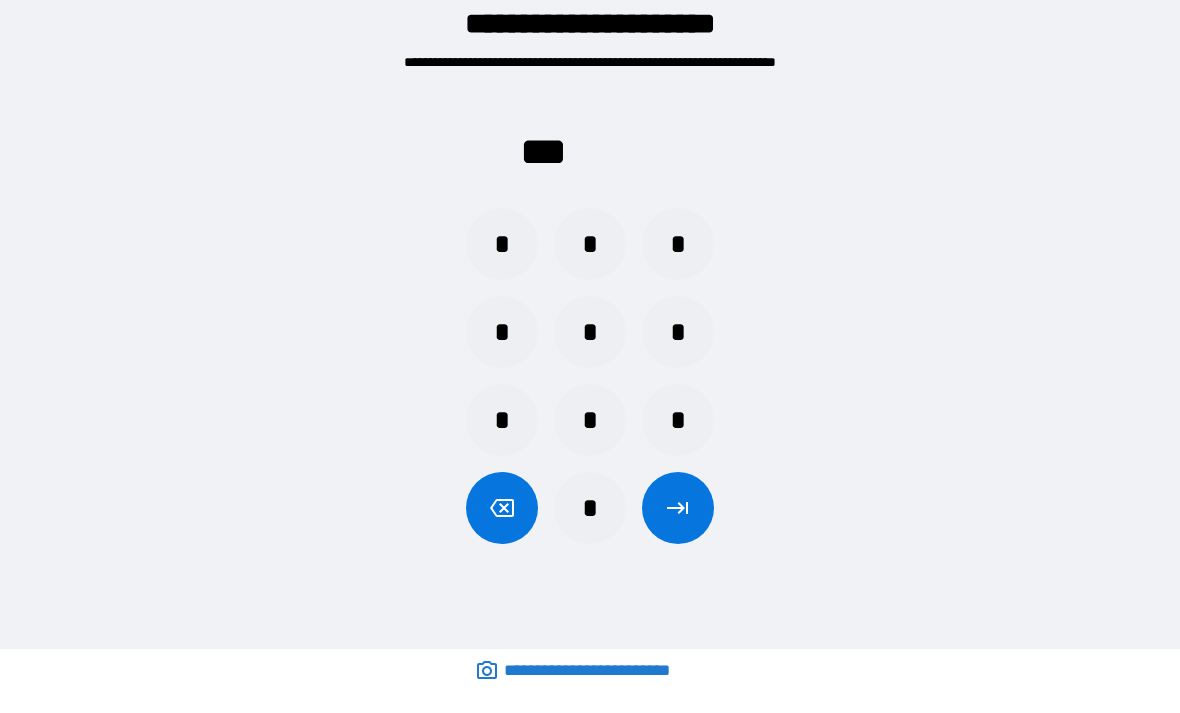 click on "*" at bounding box center [678, 244] 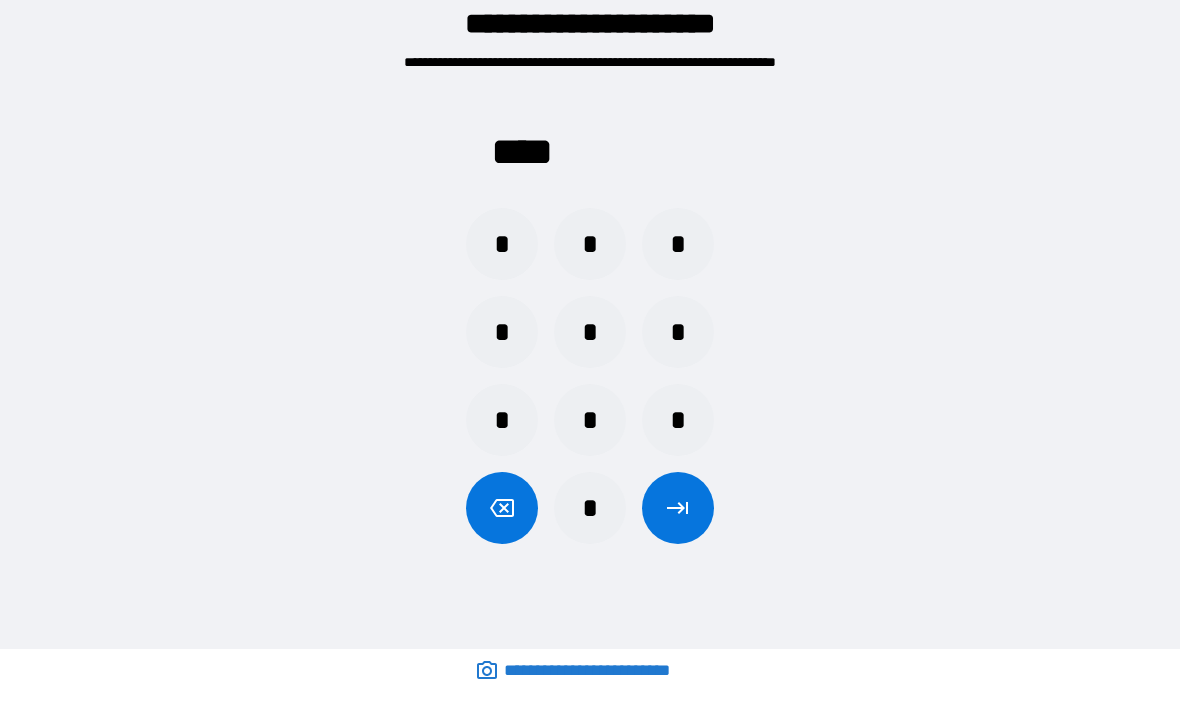 click at bounding box center [678, 508] 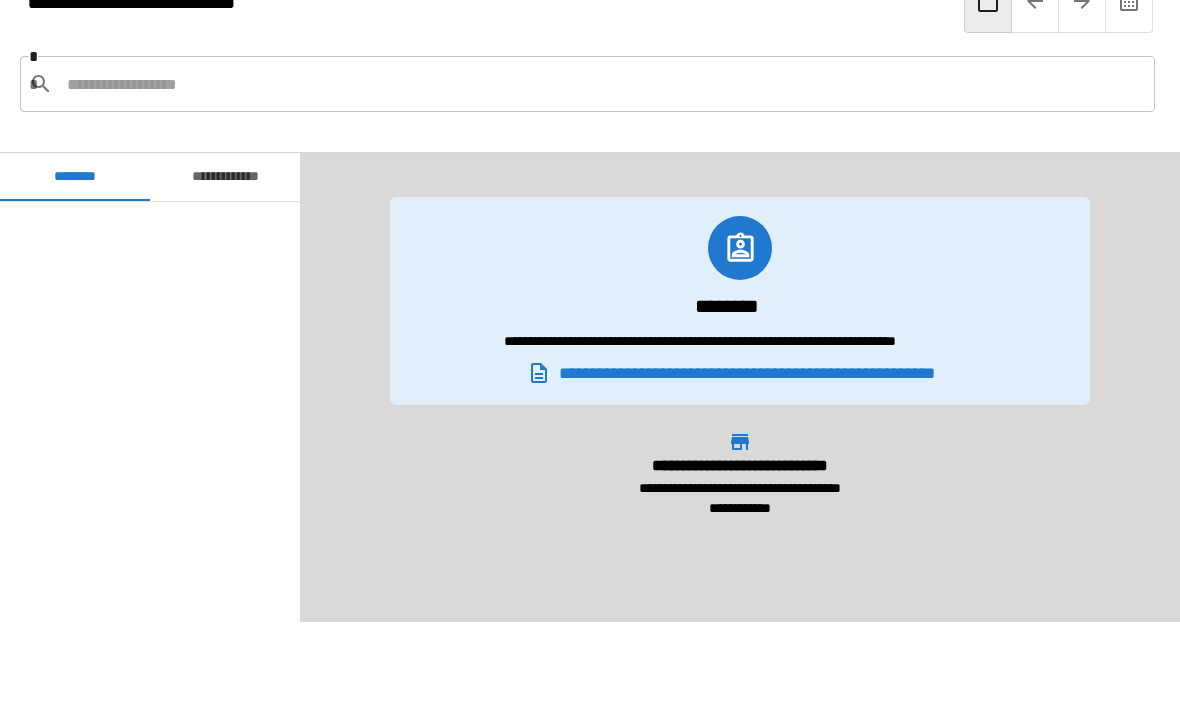 scroll, scrollTop: 480, scrollLeft: 0, axis: vertical 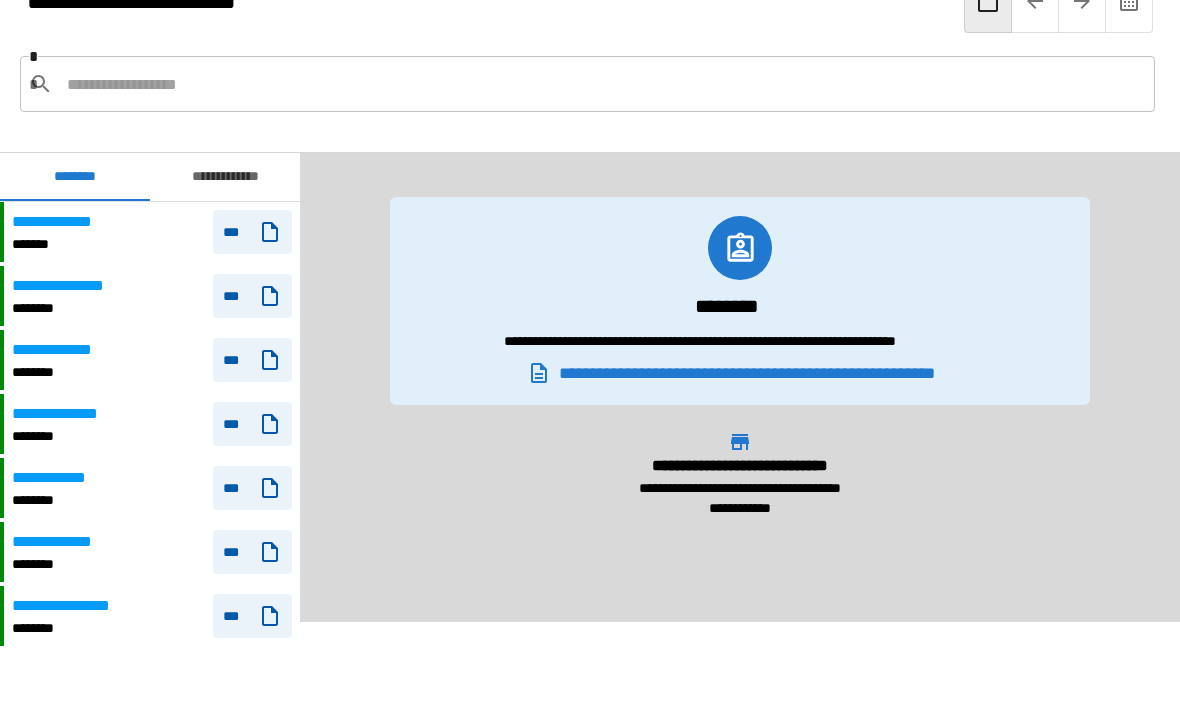 click on "**********" at bounding box center (152, 232) 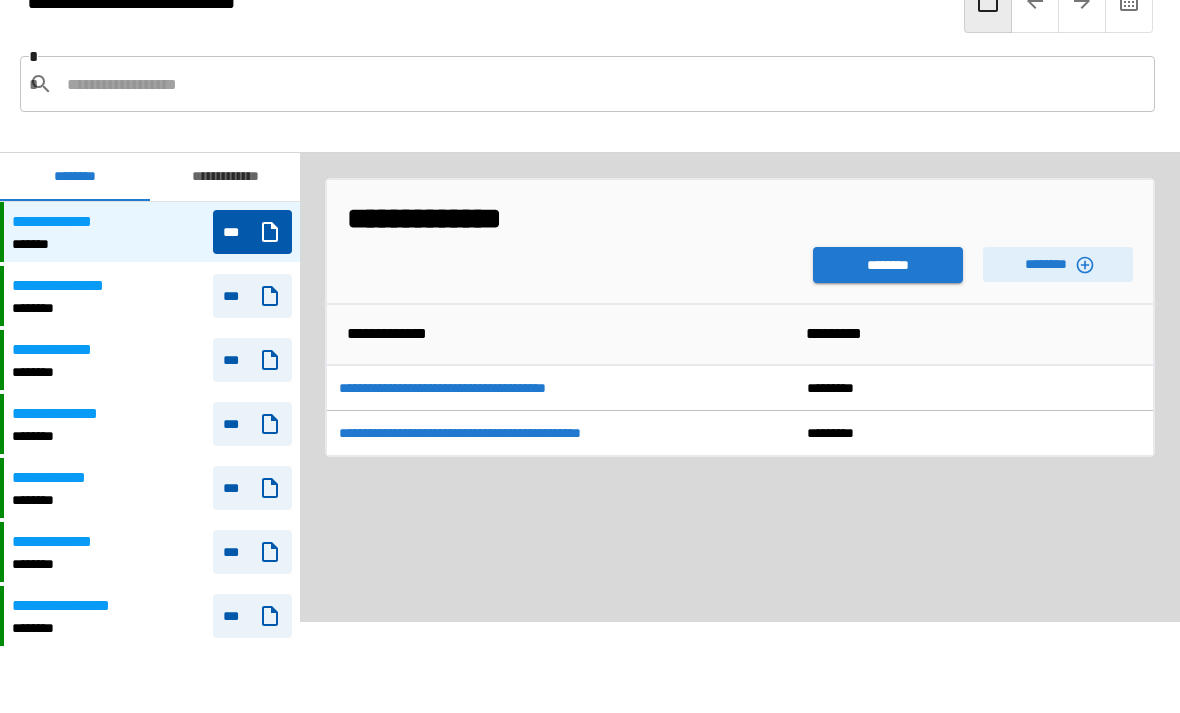 click on "********" at bounding box center [1058, 264] 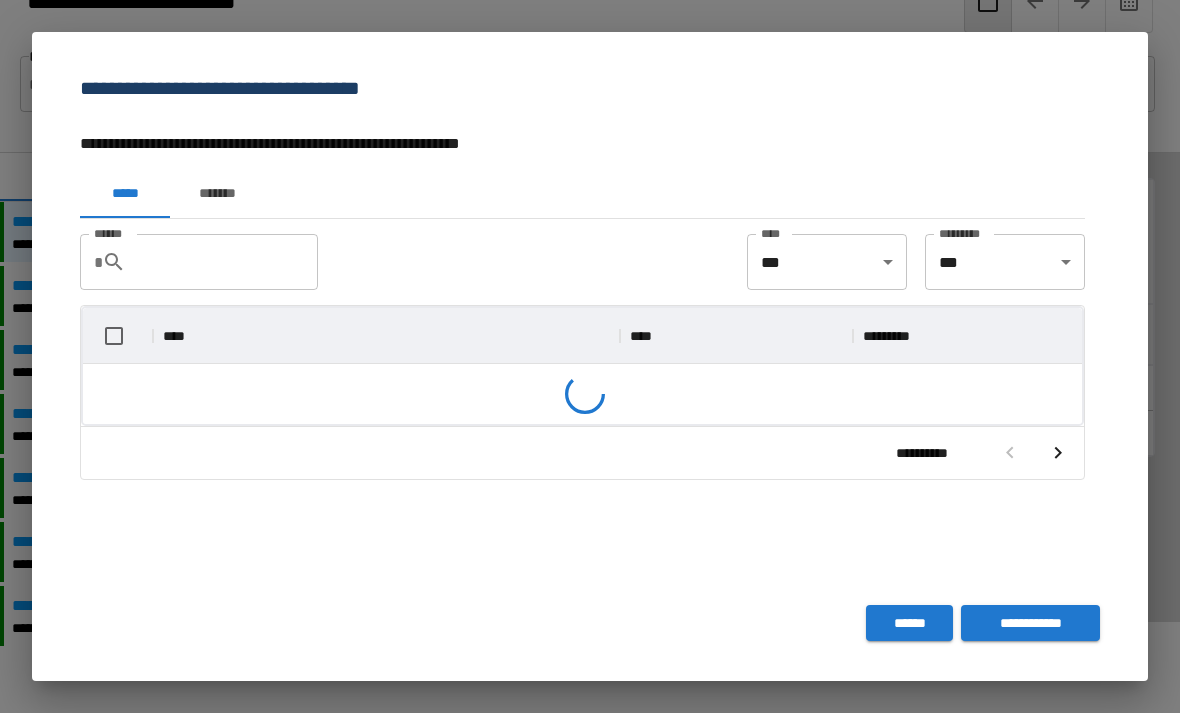 scroll, scrollTop: 356, scrollLeft: 999, axis: both 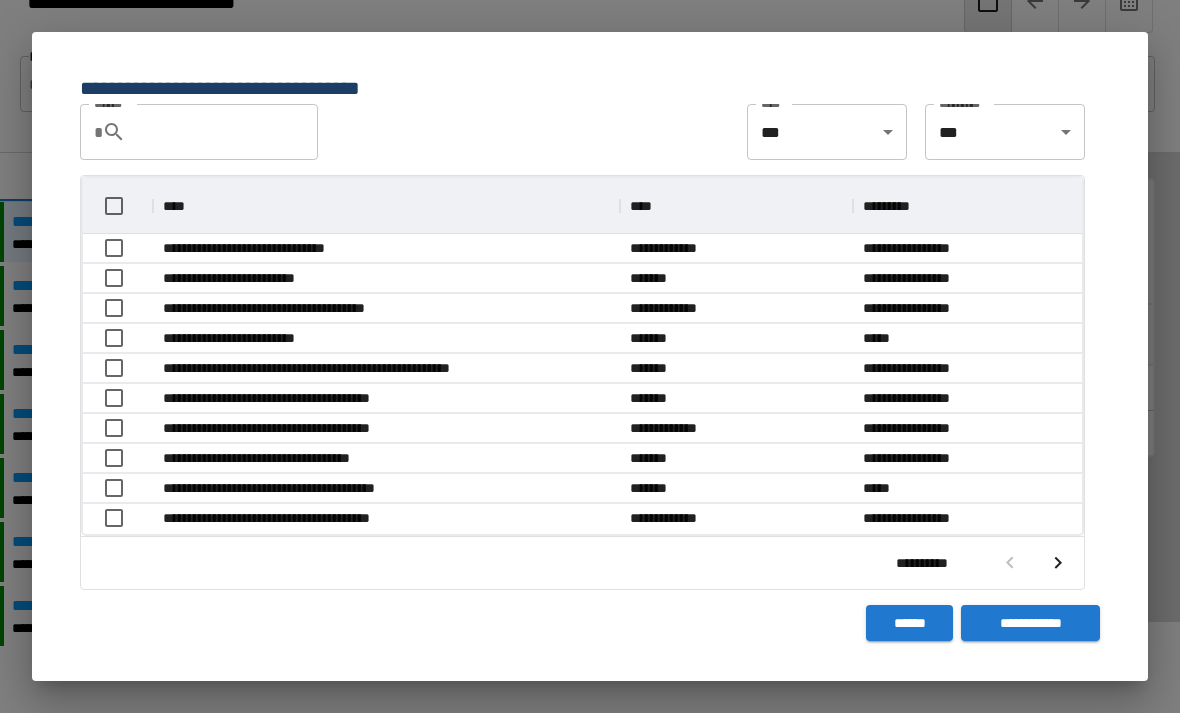 click 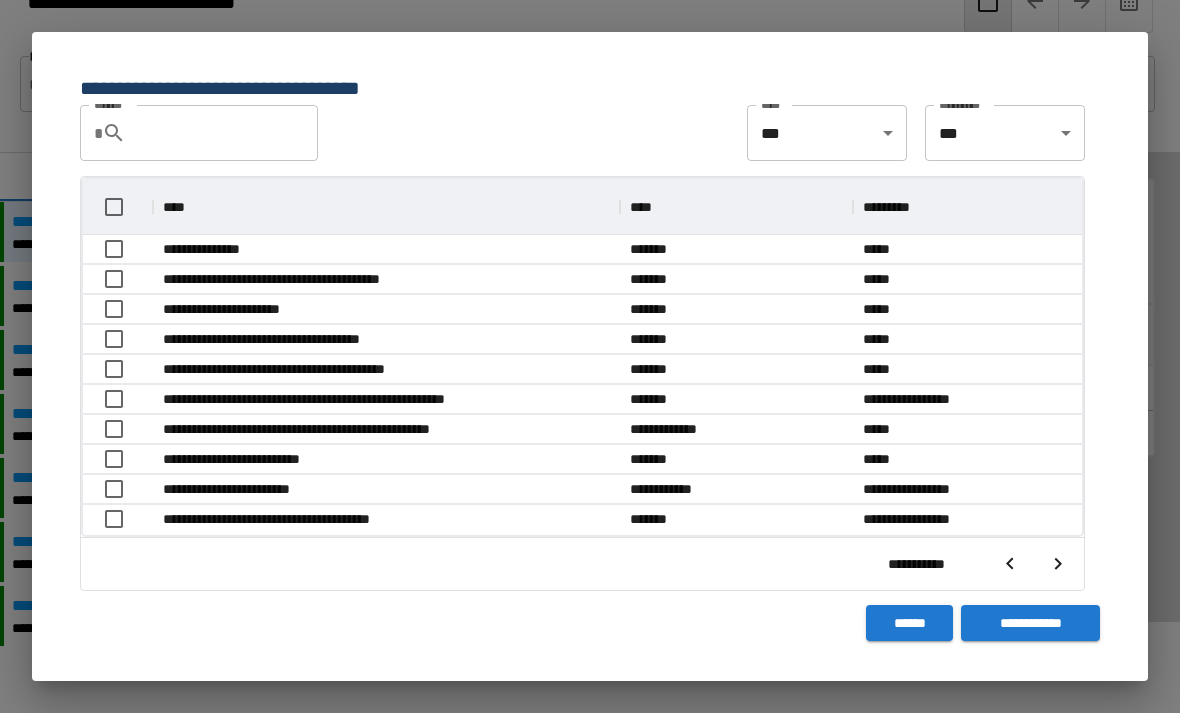 scroll, scrollTop: 1, scrollLeft: 1, axis: both 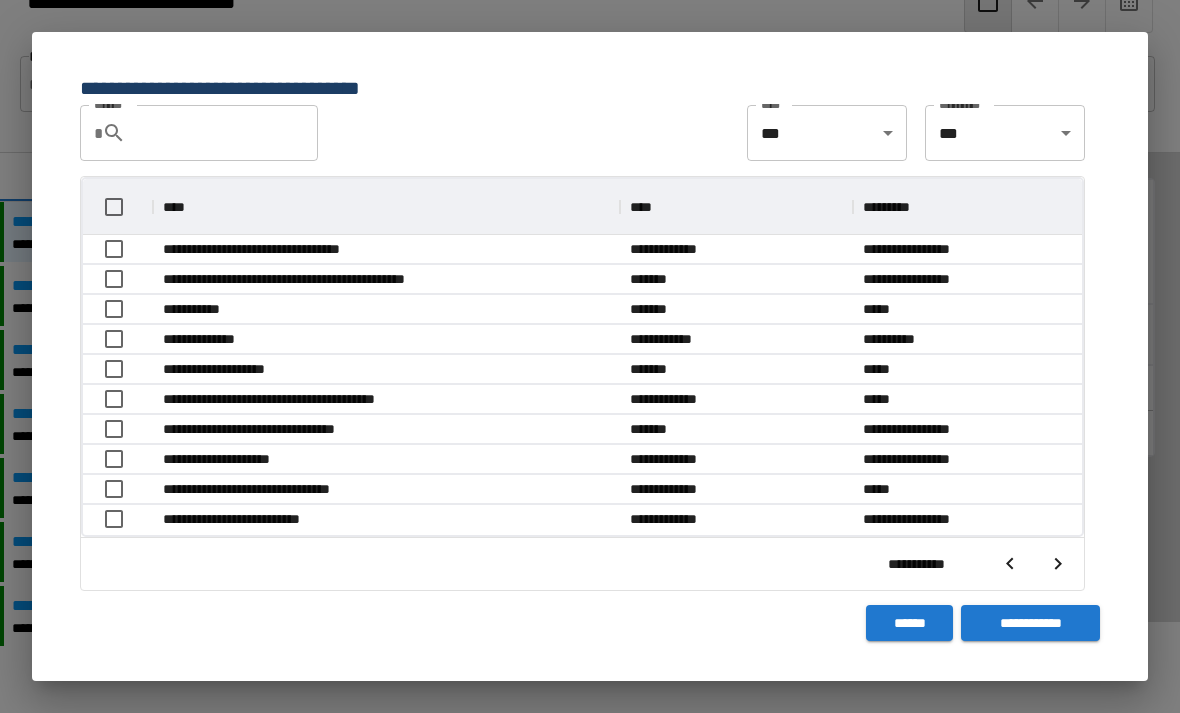 click at bounding box center [1010, 564] 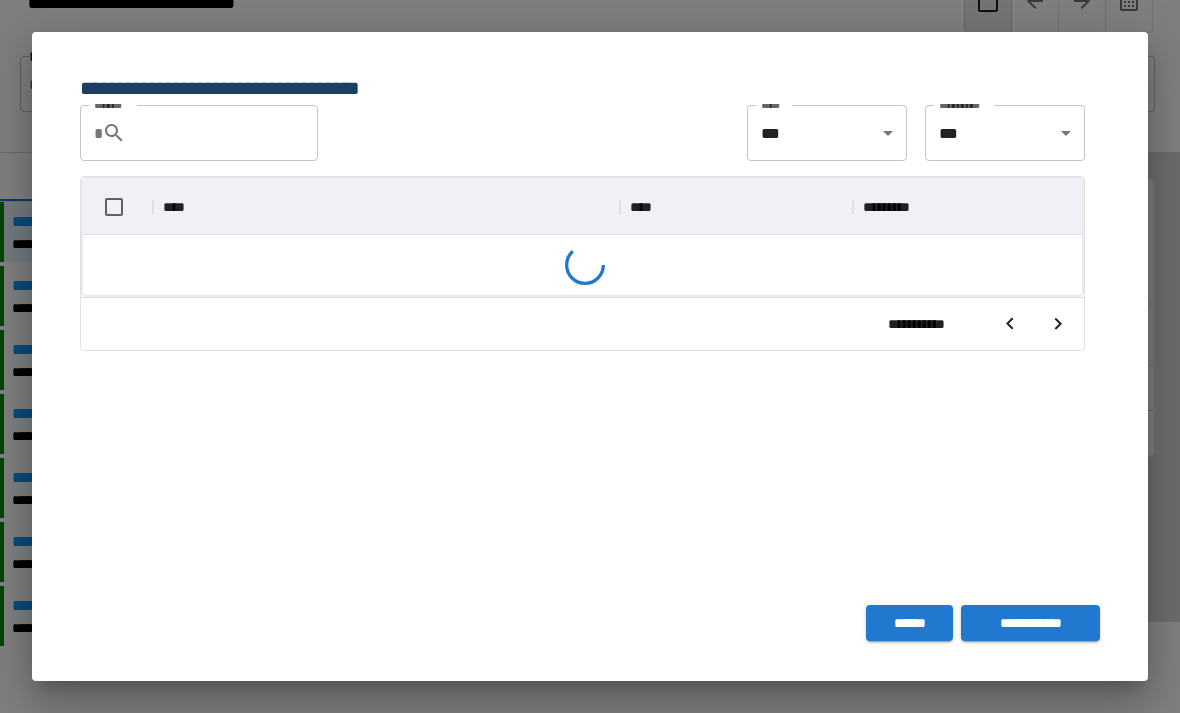 scroll, scrollTop: 356, scrollLeft: 999, axis: both 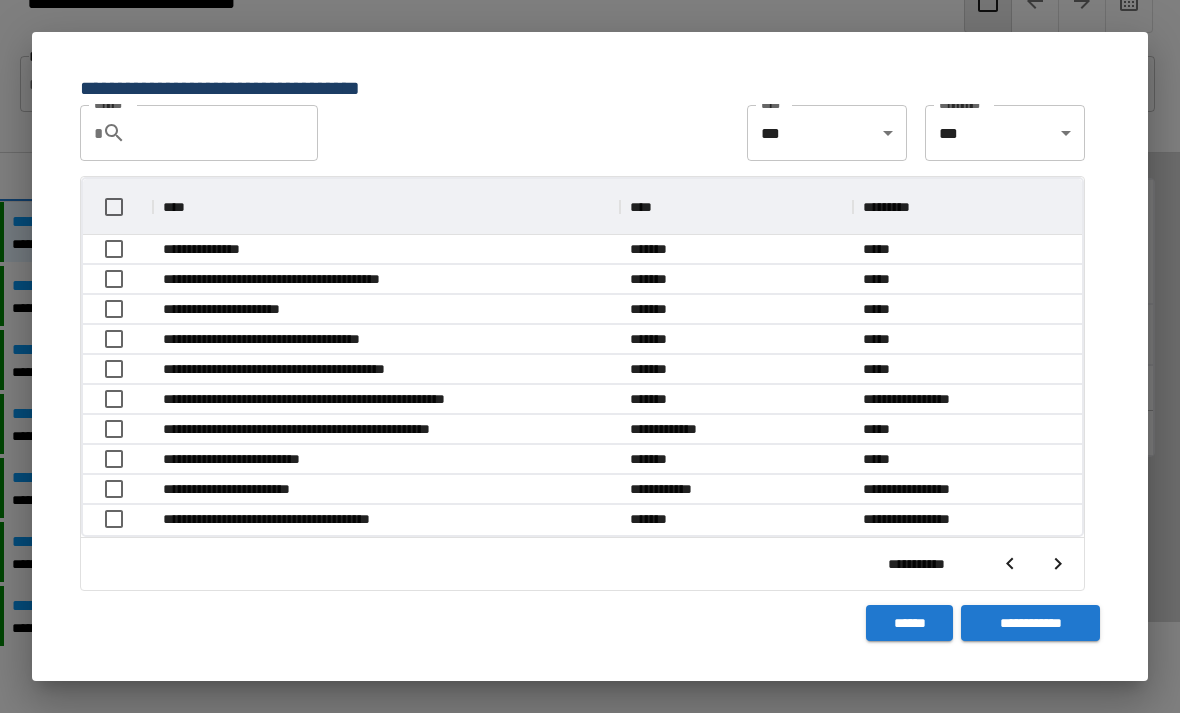 click 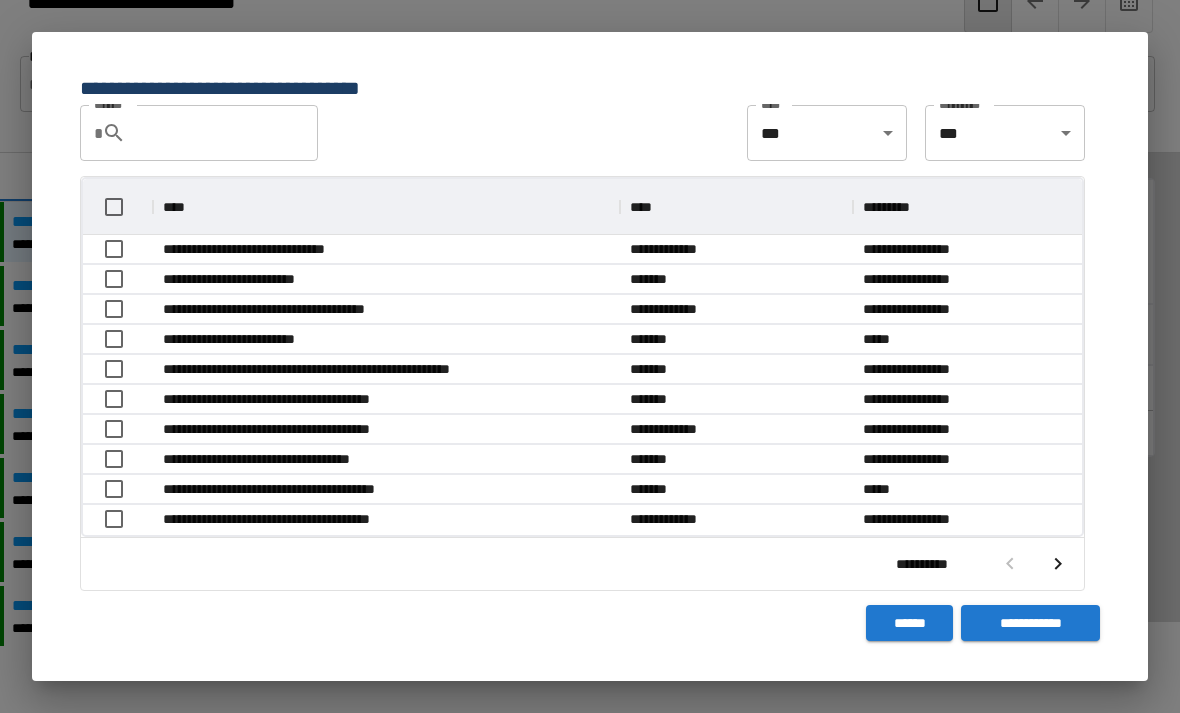 scroll, scrollTop: 1, scrollLeft: 1, axis: both 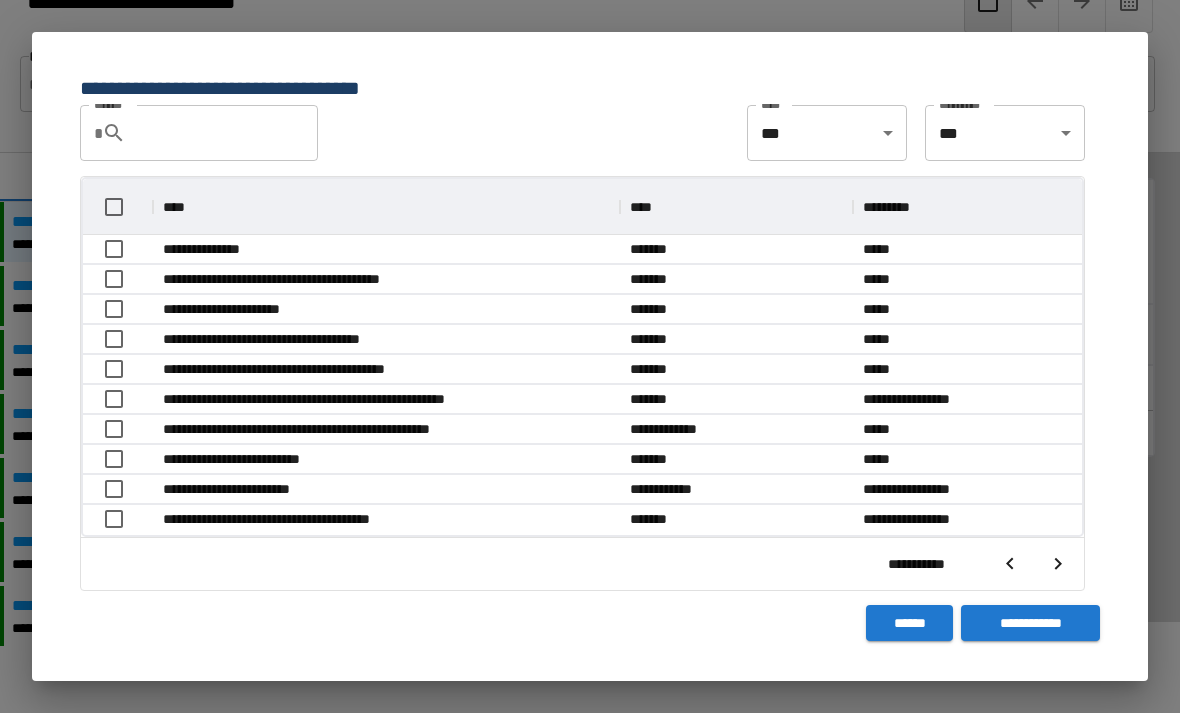 click at bounding box center (1010, 564) 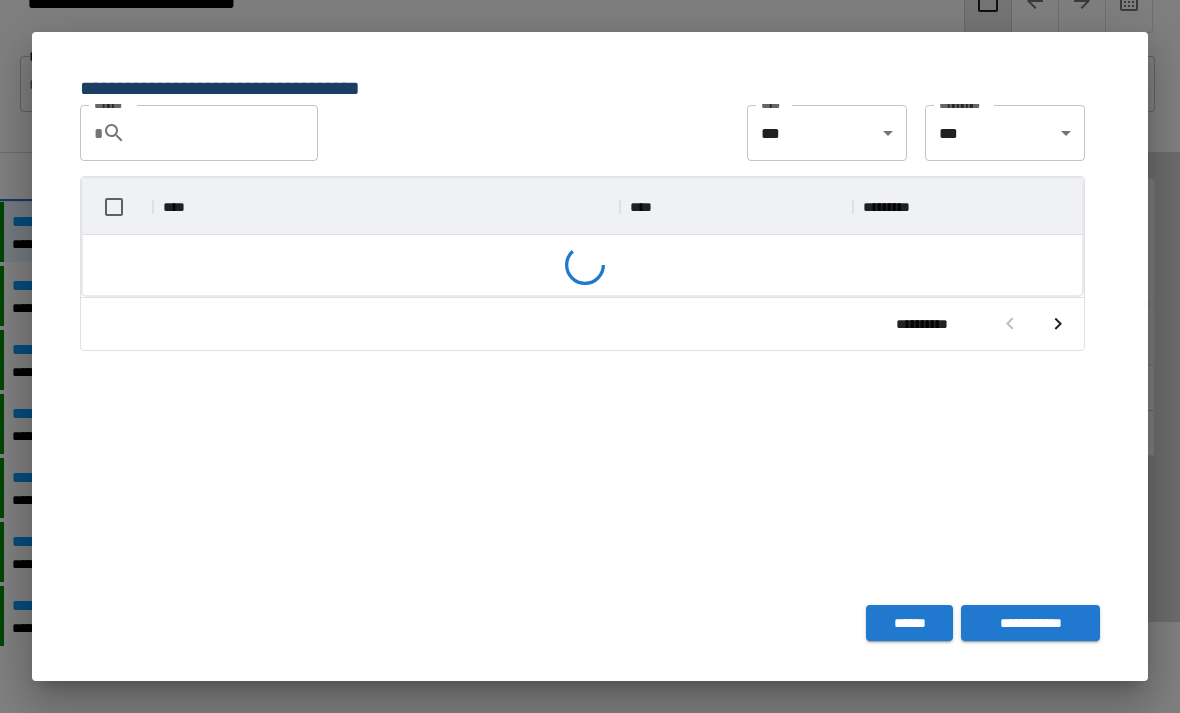scroll, scrollTop: 356, scrollLeft: 999, axis: both 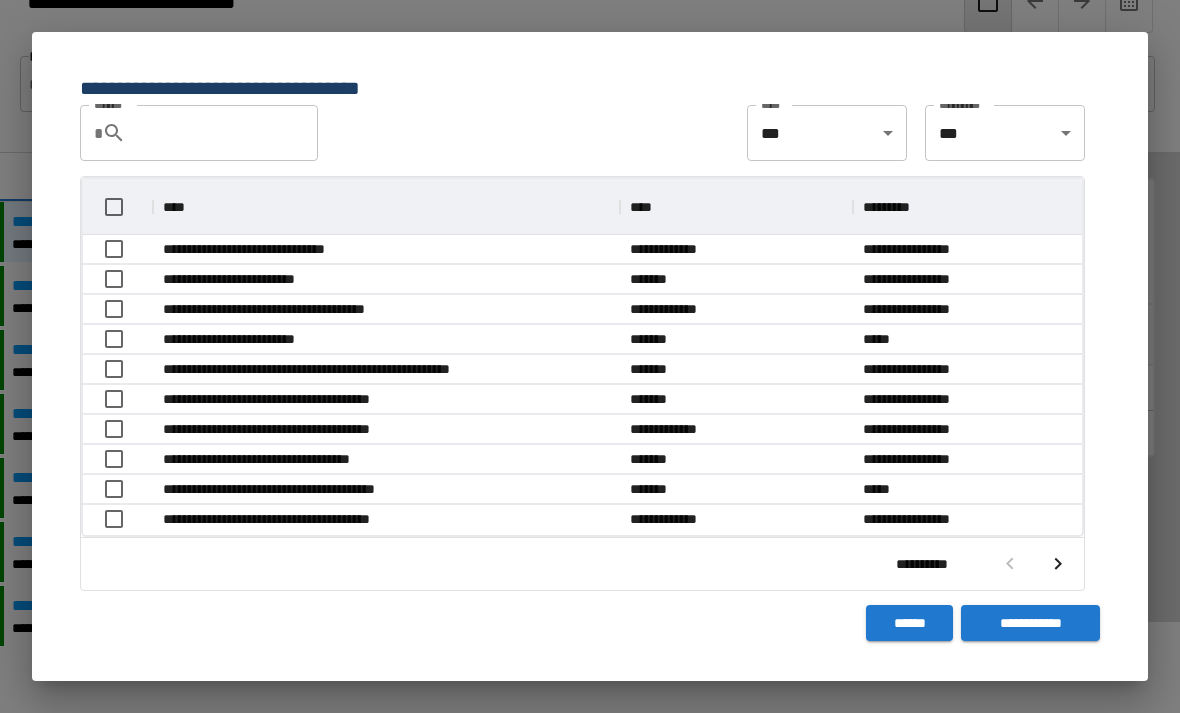 click 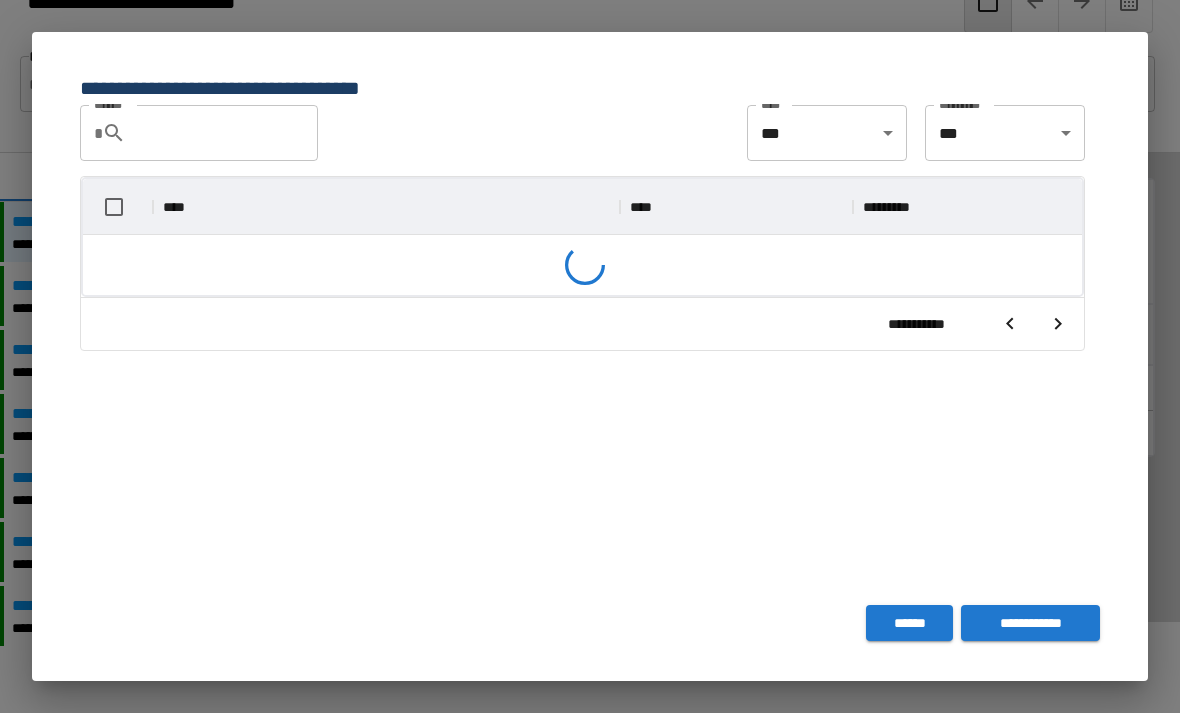 scroll, scrollTop: 356, scrollLeft: 999, axis: both 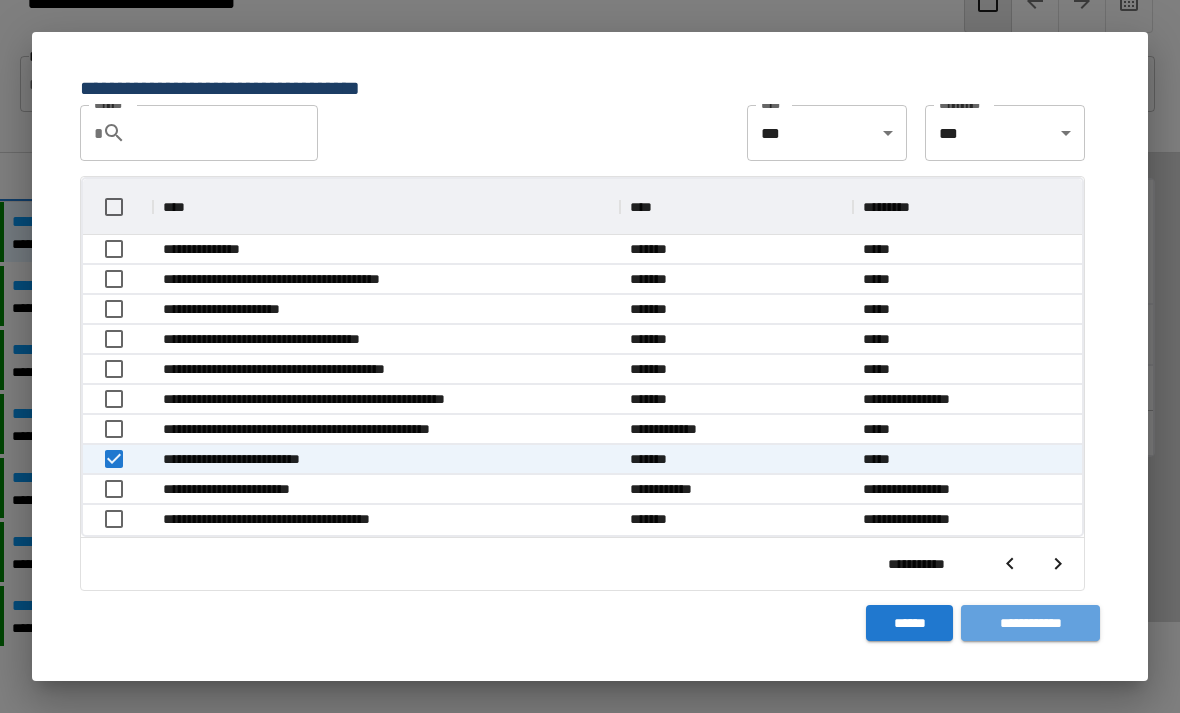 click on "**********" at bounding box center (1030, 623) 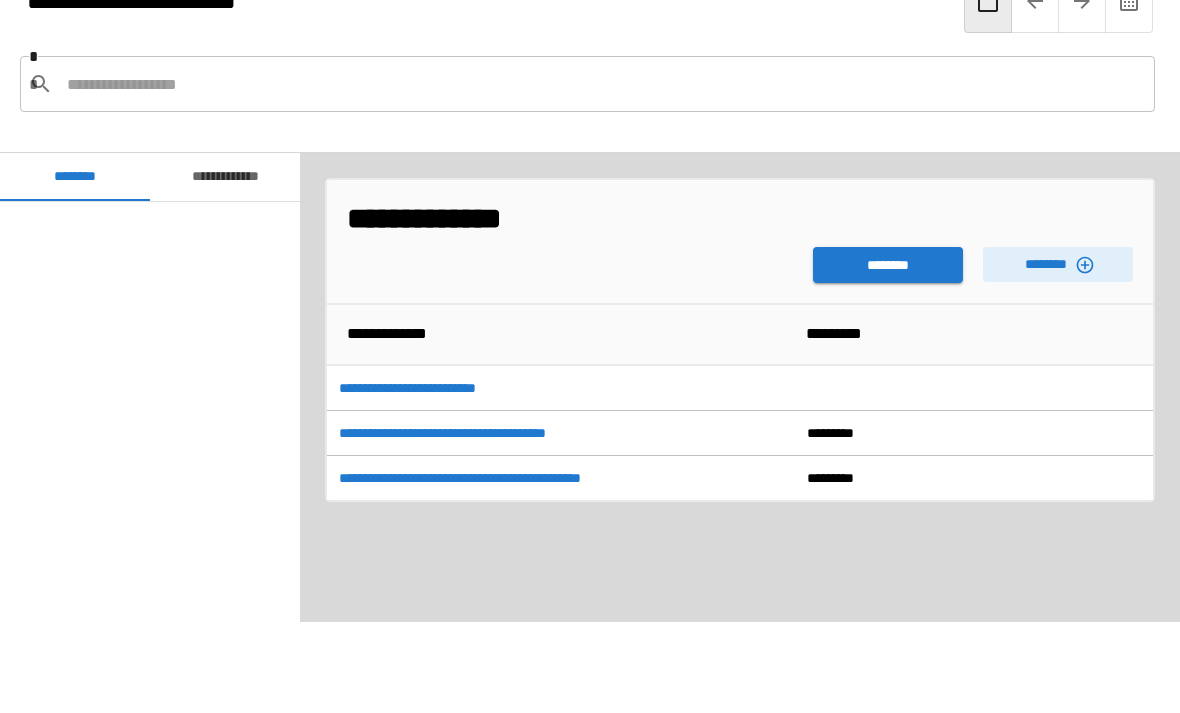 scroll, scrollTop: 480, scrollLeft: 0, axis: vertical 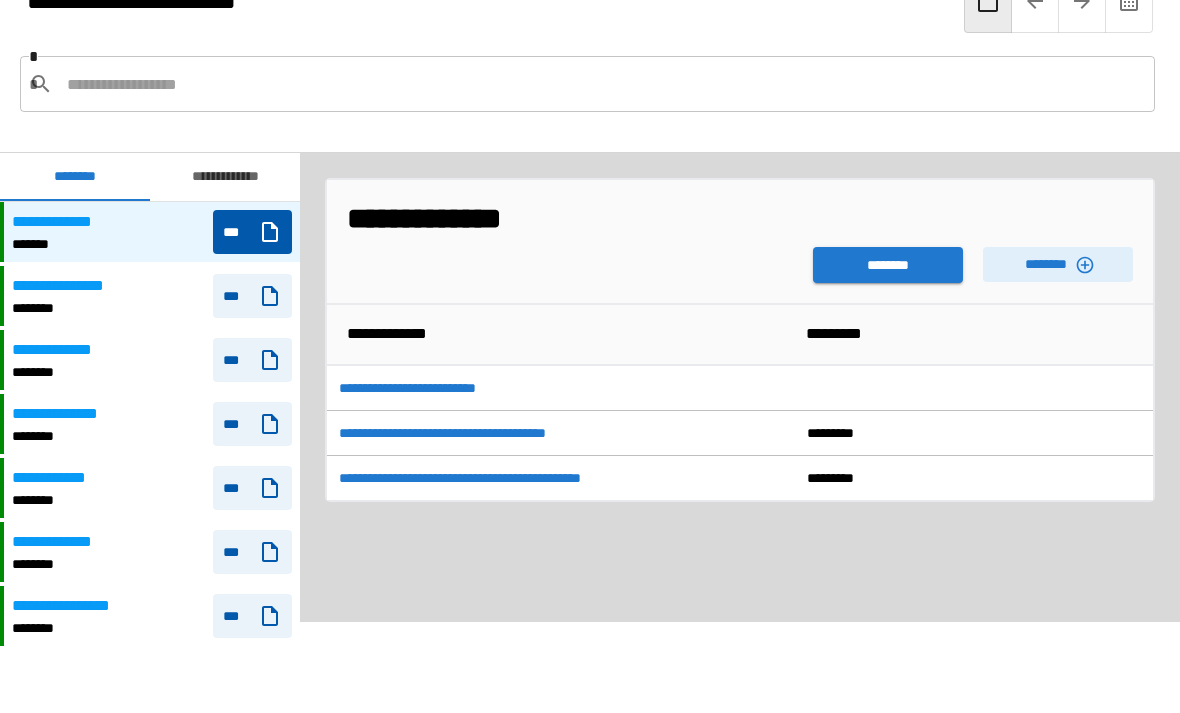 click on "********" at bounding box center [888, 265] 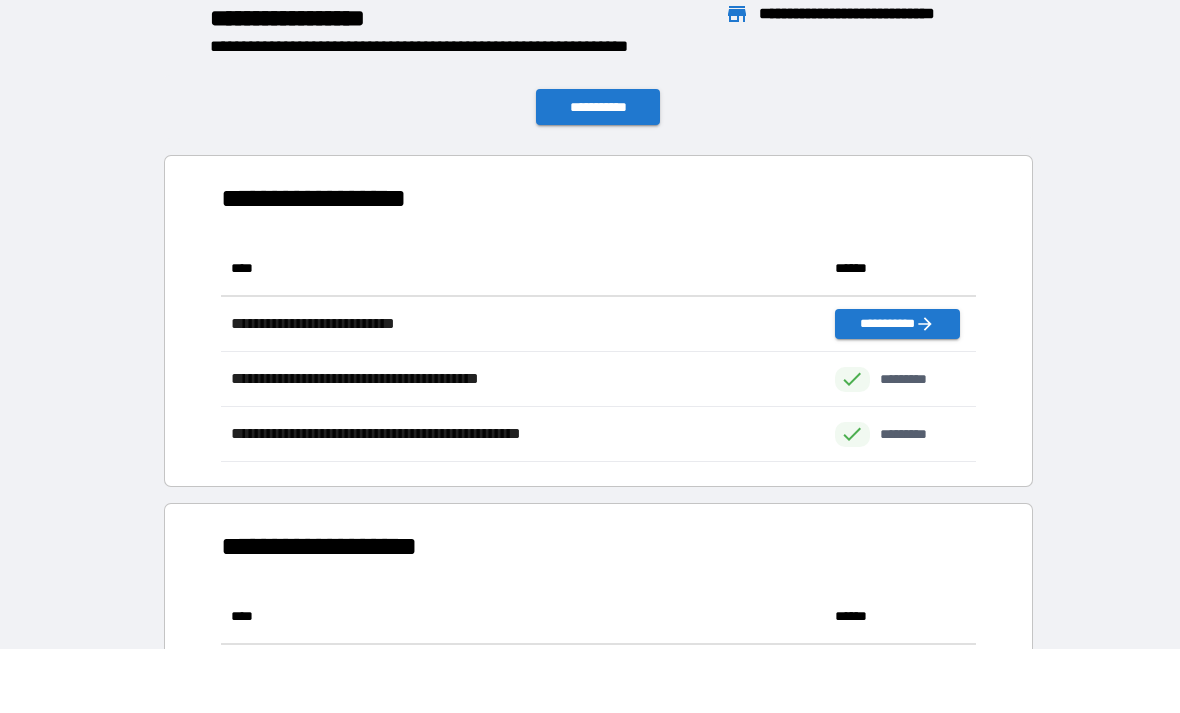 scroll, scrollTop: 1, scrollLeft: 1, axis: both 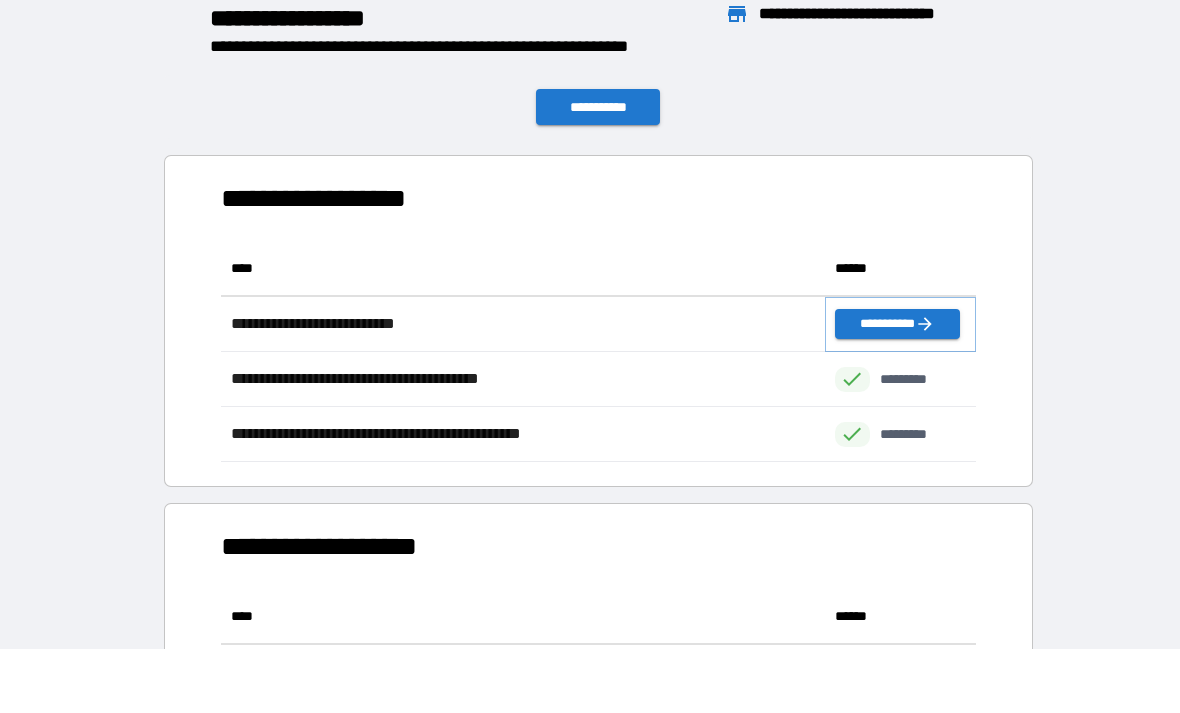 click on "**********" at bounding box center [897, 324] 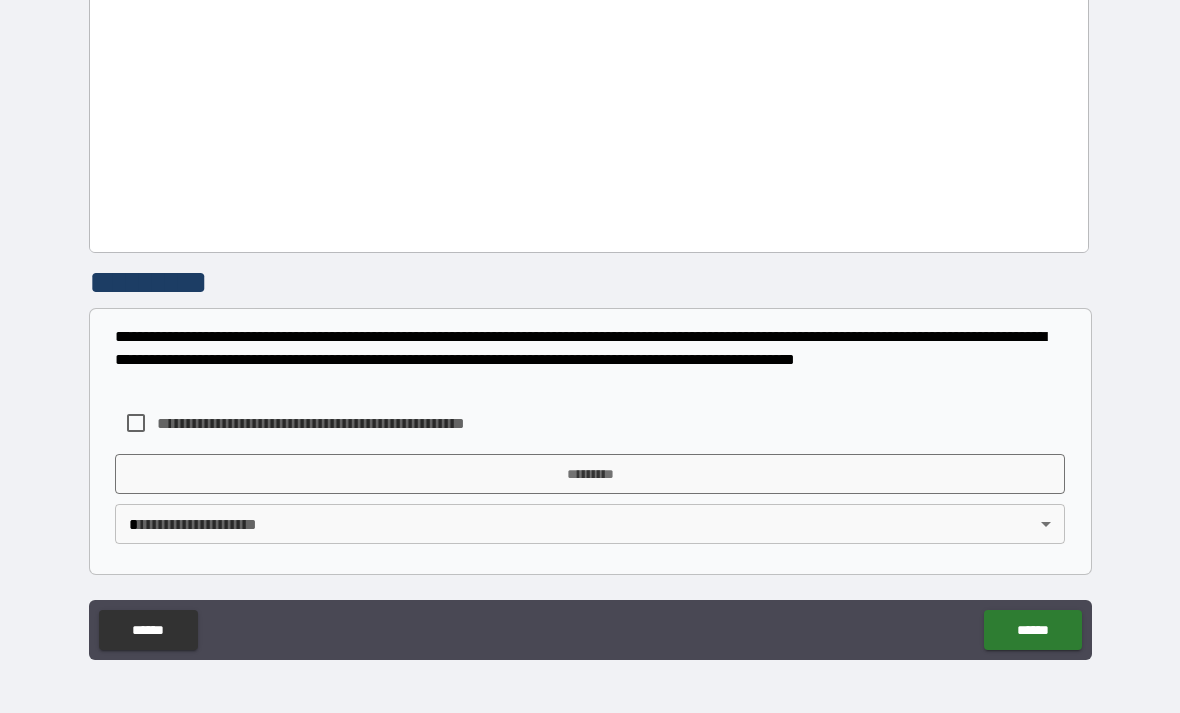 scroll, scrollTop: 2387, scrollLeft: 0, axis: vertical 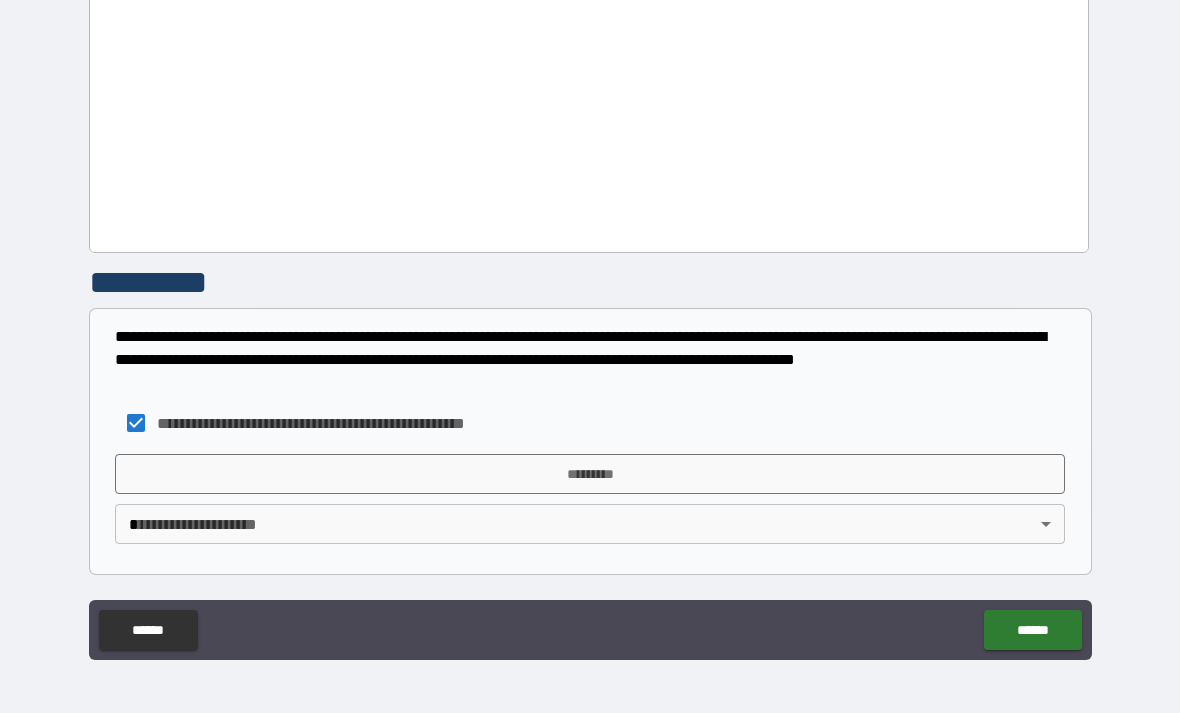 click on "*********" at bounding box center (590, 474) 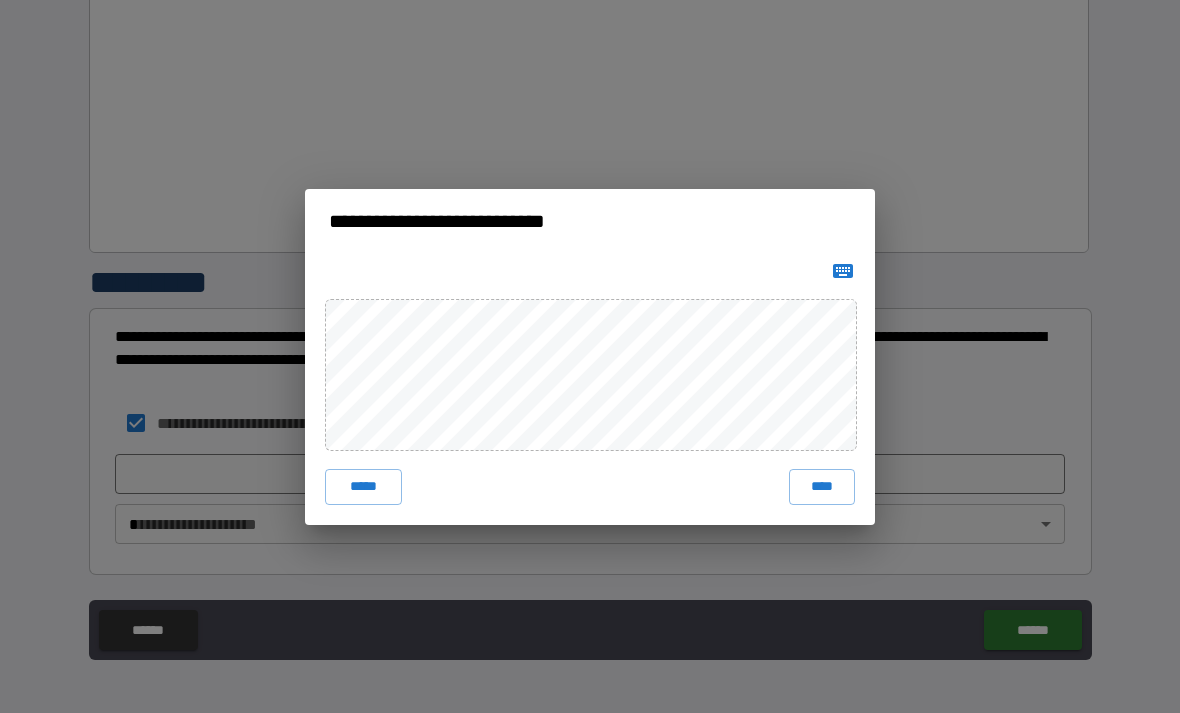 click on "****" at bounding box center [822, 487] 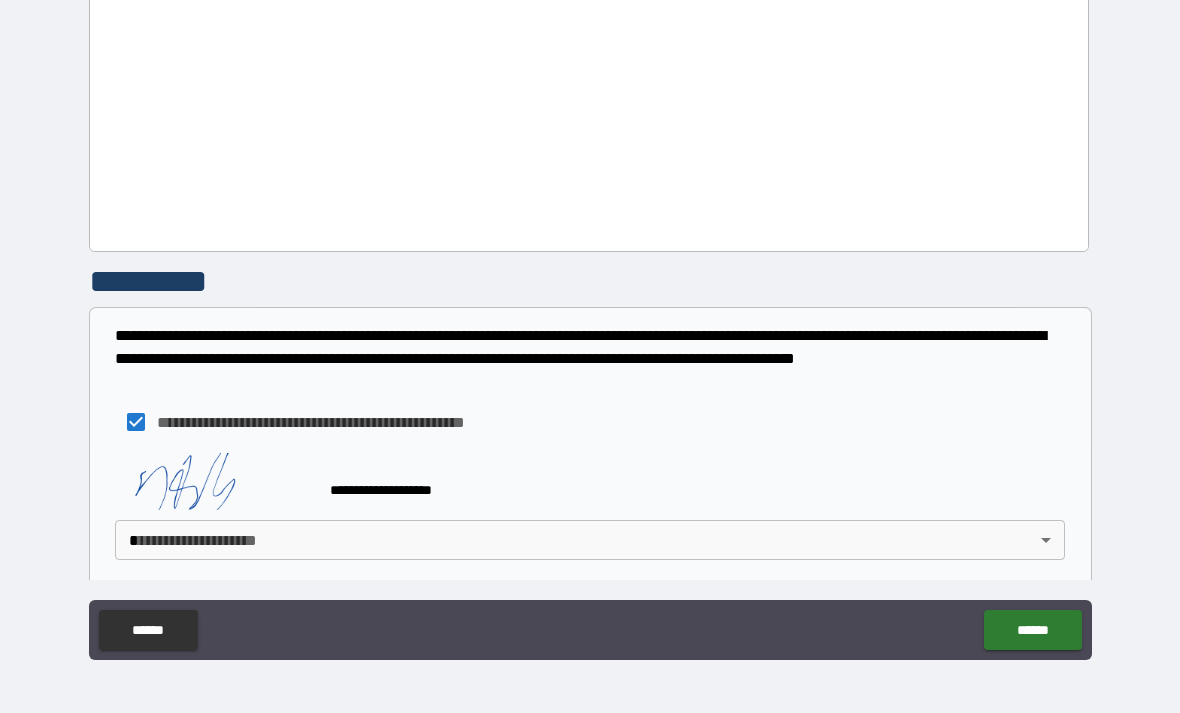 scroll, scrollTop: 2377, scrollLeft: 0, axis: vertical 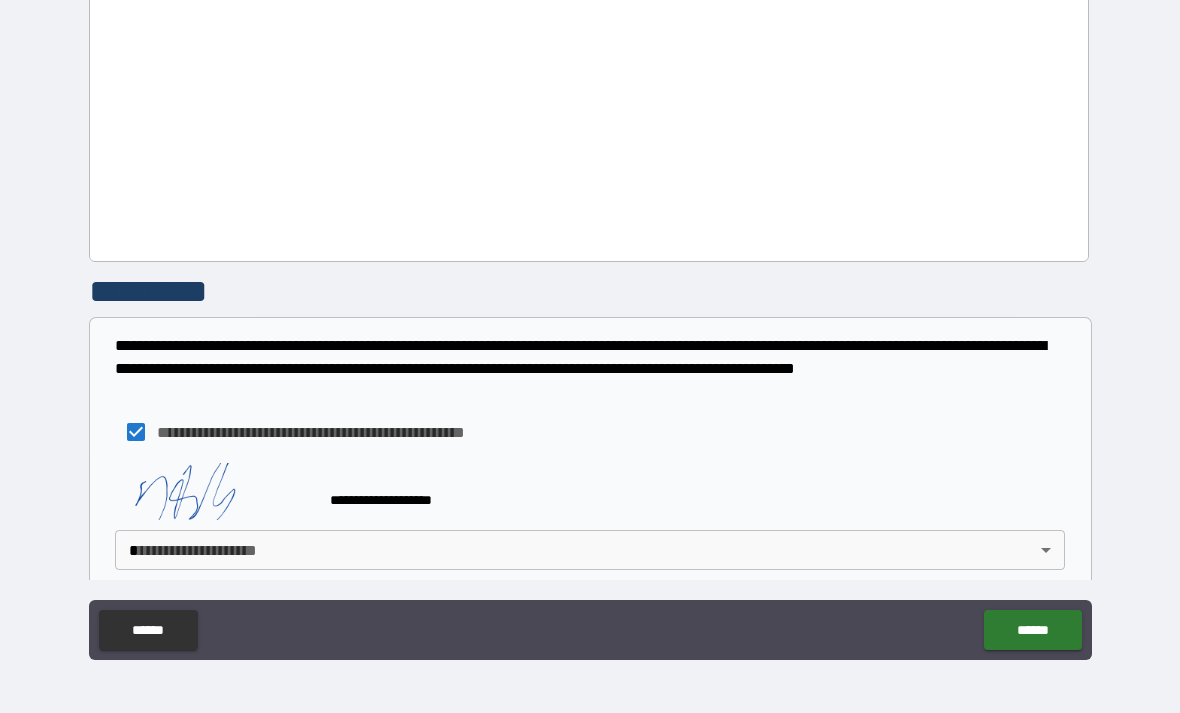 click on "**********" at bounding box center [590, 324] 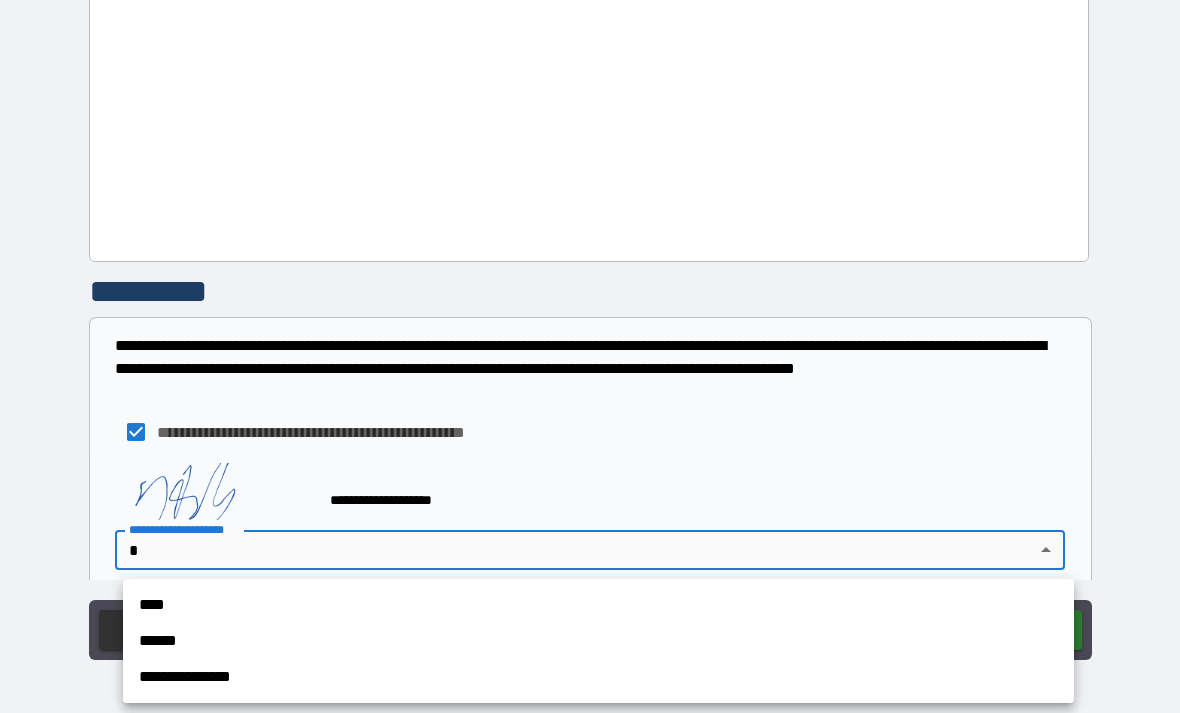 click on "****" at bounding box center (598, 605) 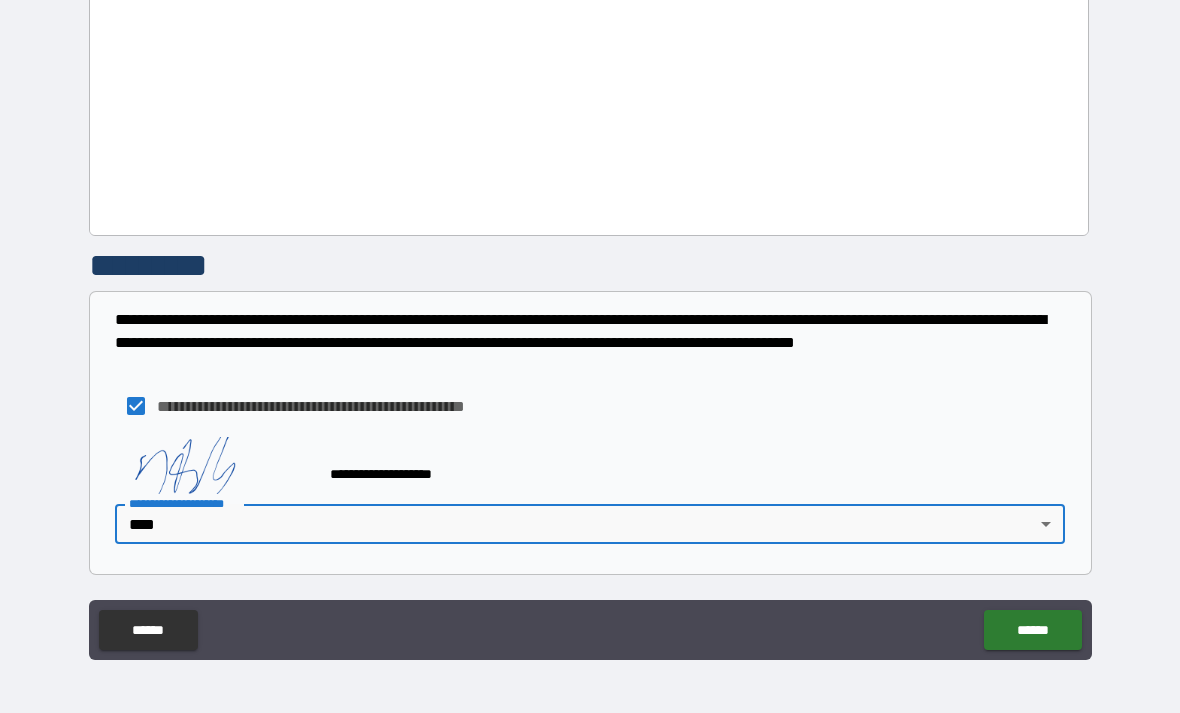 scroll, scrollTop: 2405, scrollLeft: 0, axis: vertical 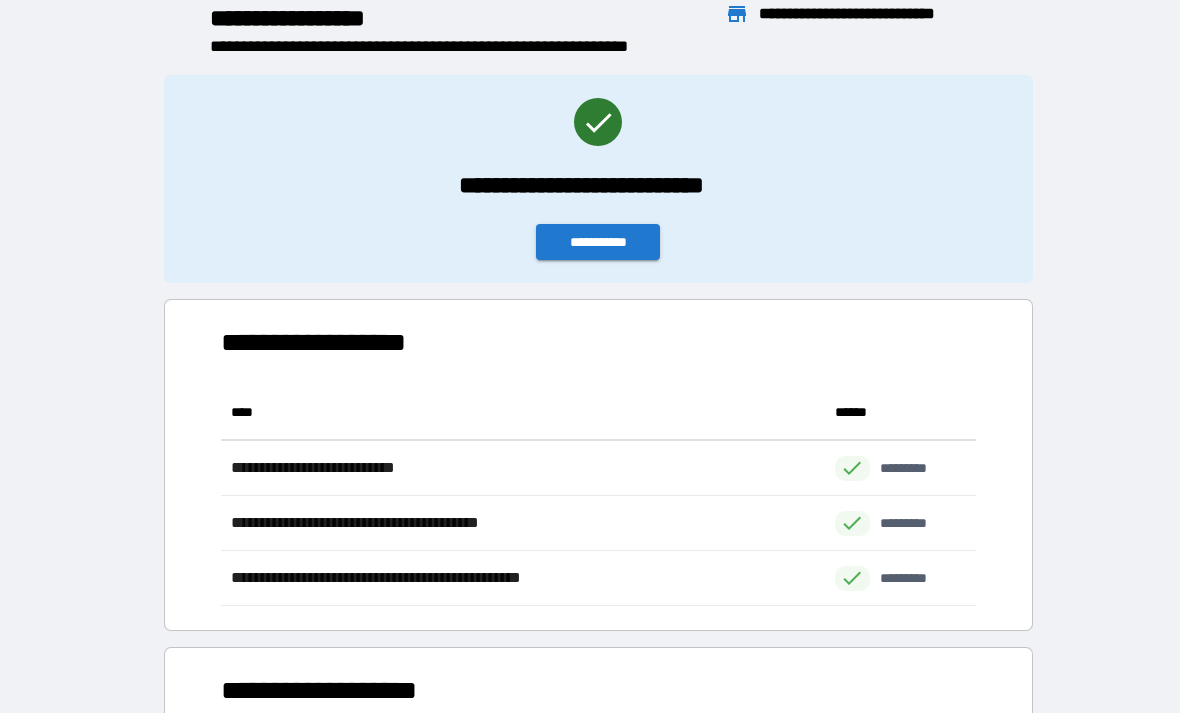 click on "**********" at bounding box center [598, 242] 